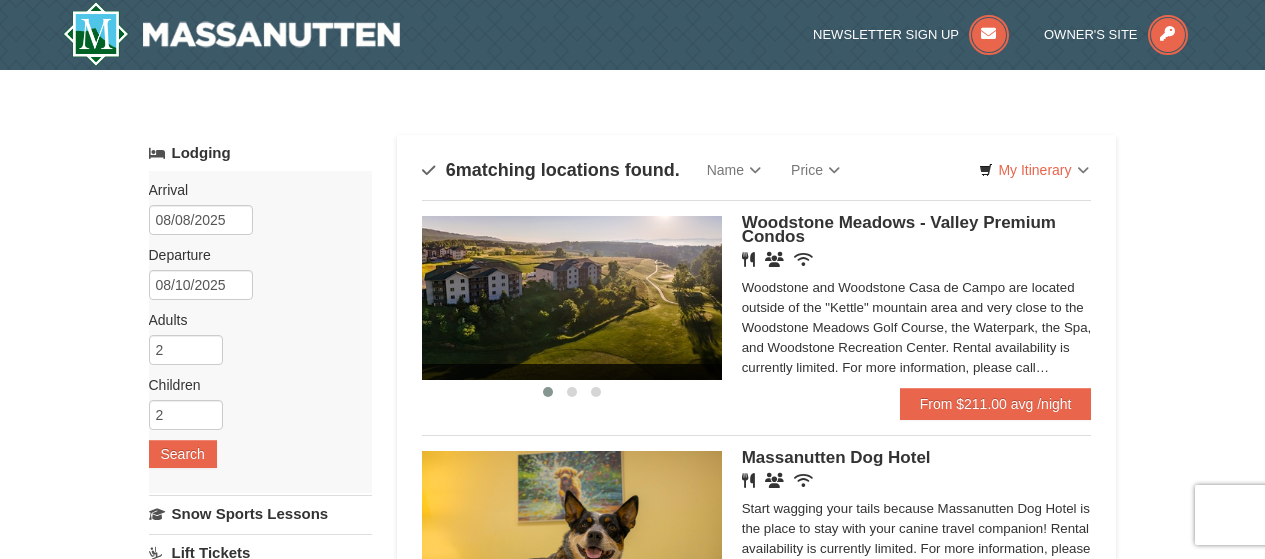 scroll, scrollTop: 55, scrollLeft: 0, axis: vertical 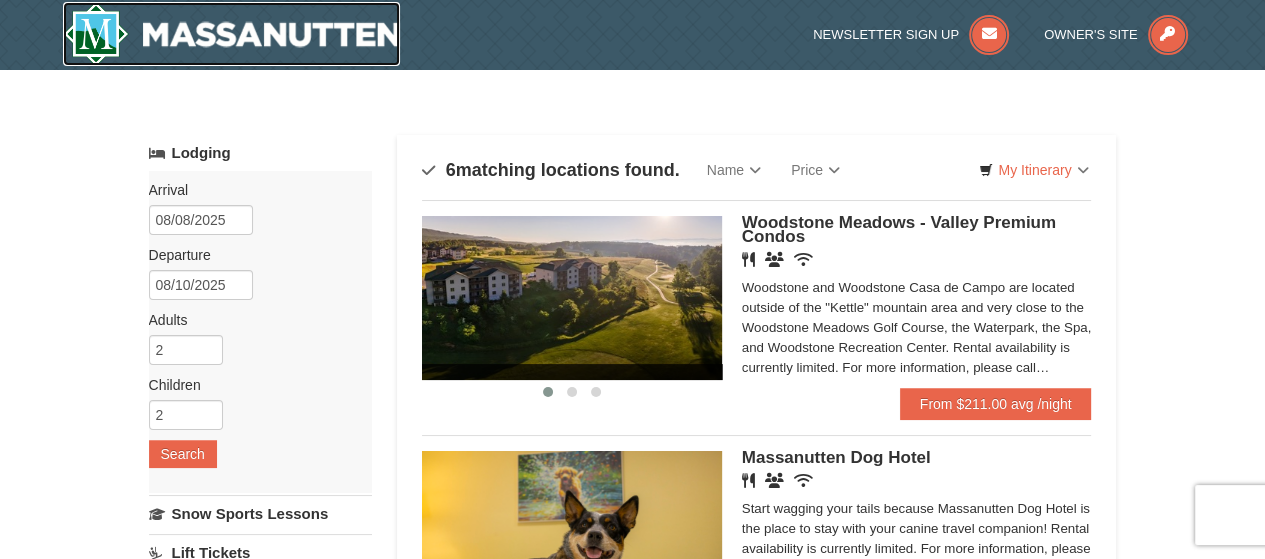 click at bounding box center [232, 34] 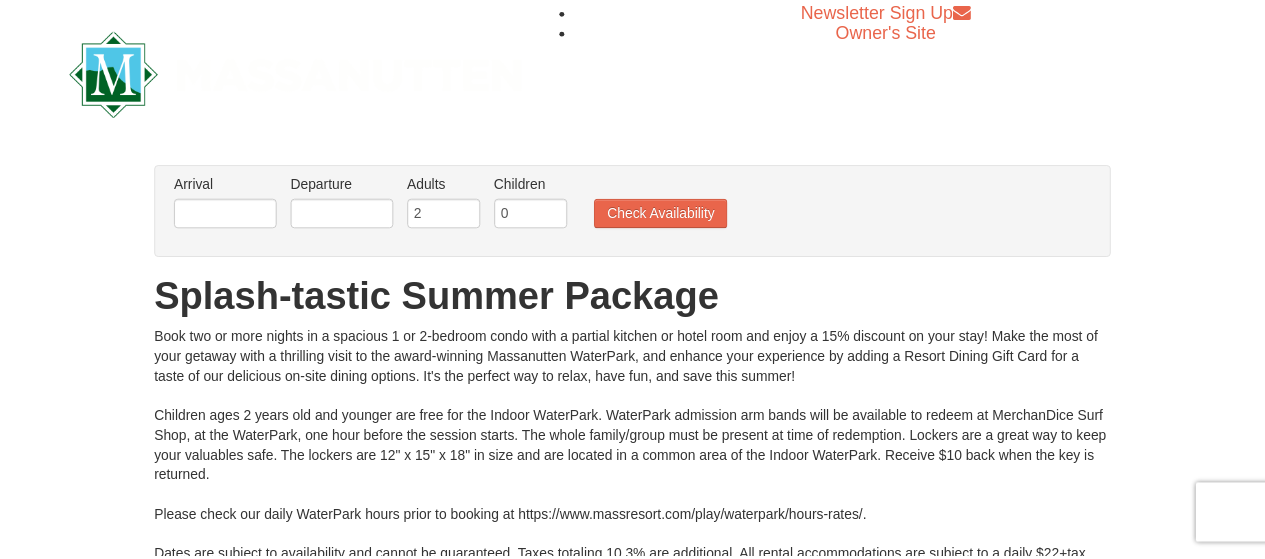 scroll, scrollTop: 0, scrollLeft: 0, axis: both 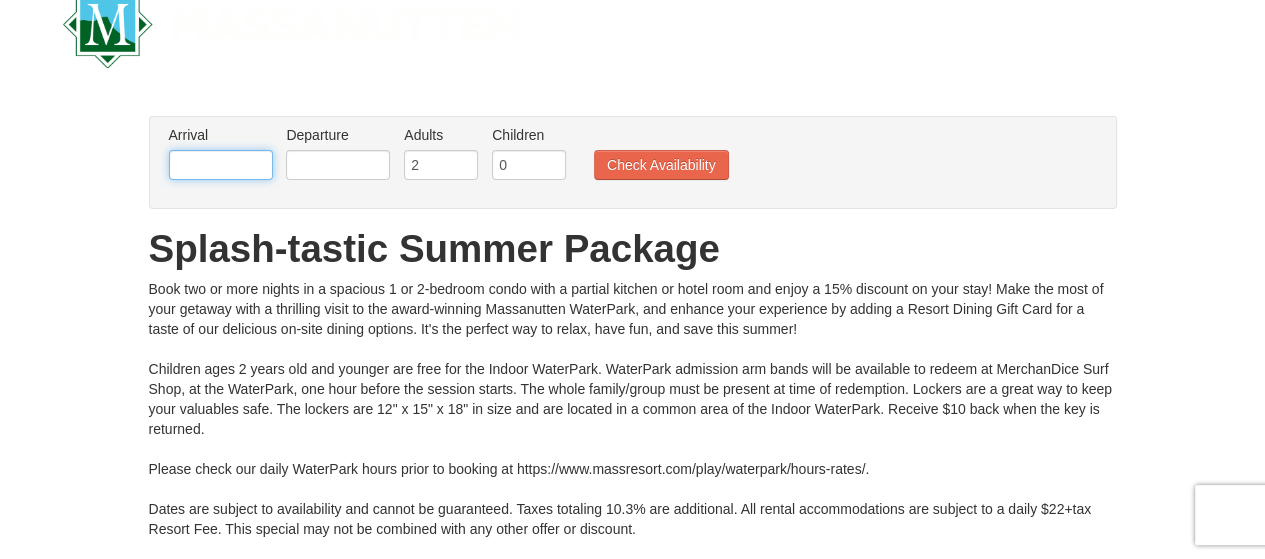 click at bounding box center [221, 165] 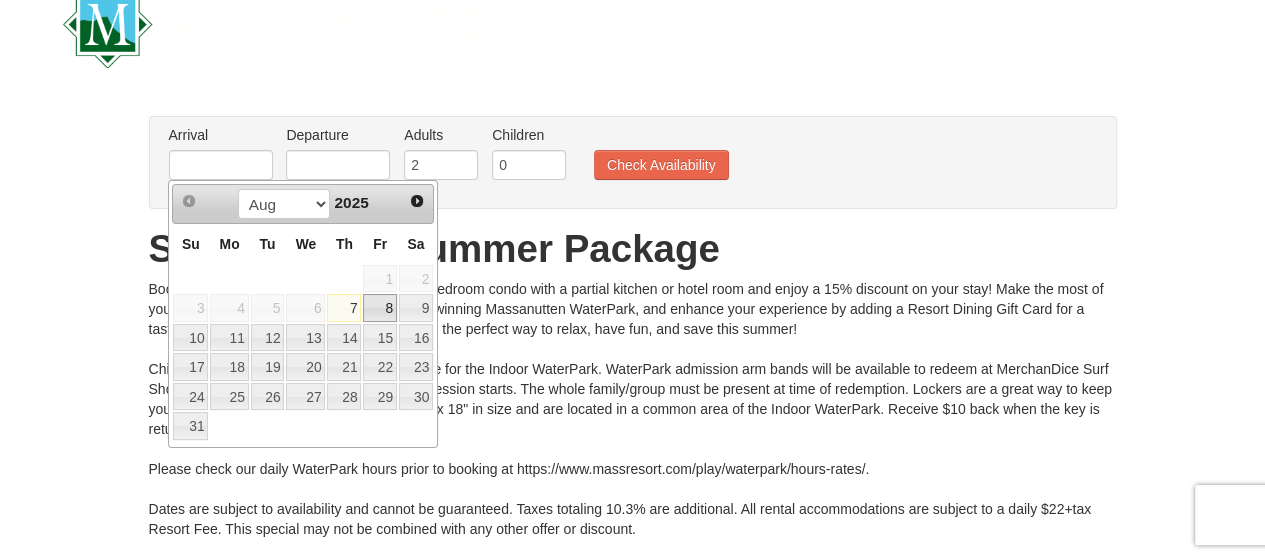 click on "8" at bounding box center (380, 308) 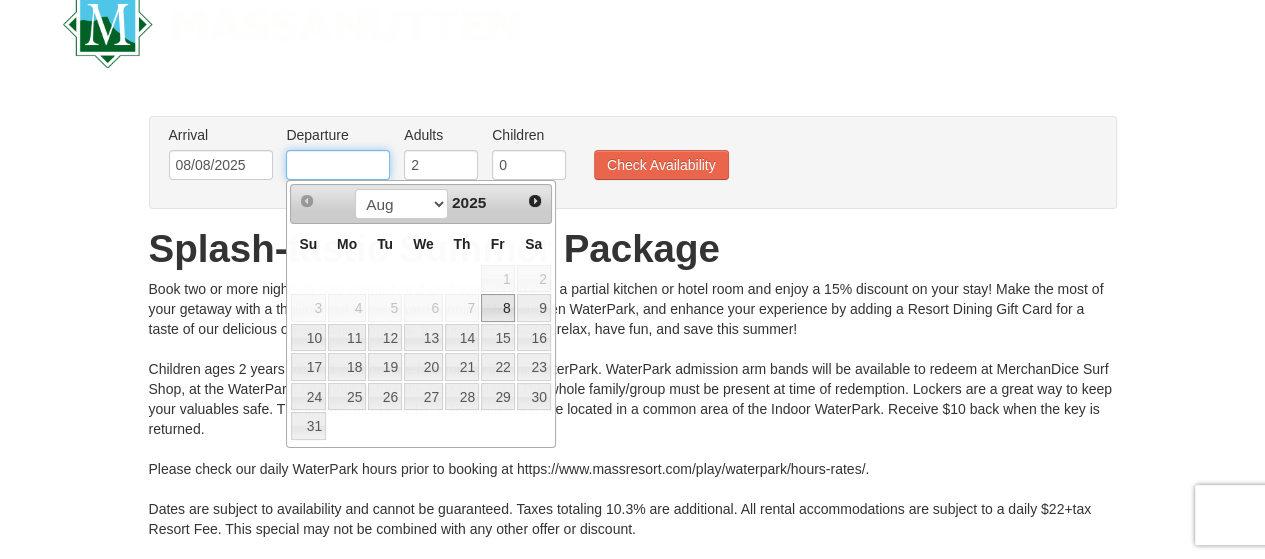 click at bounding box center [338, 165] 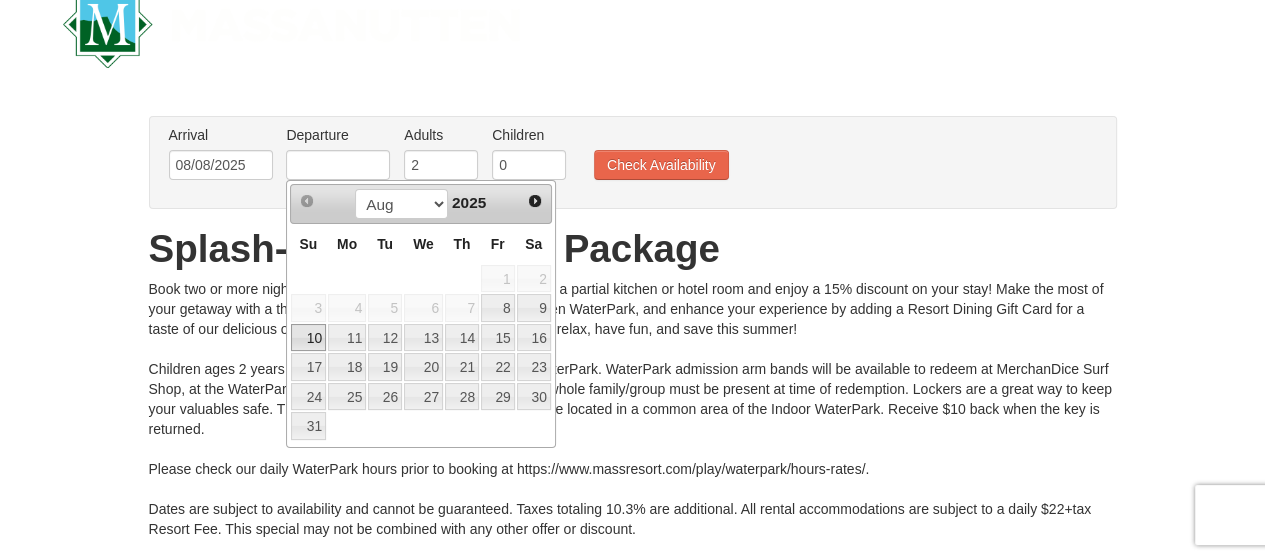 click on "10" at bounding box center (308, 338) 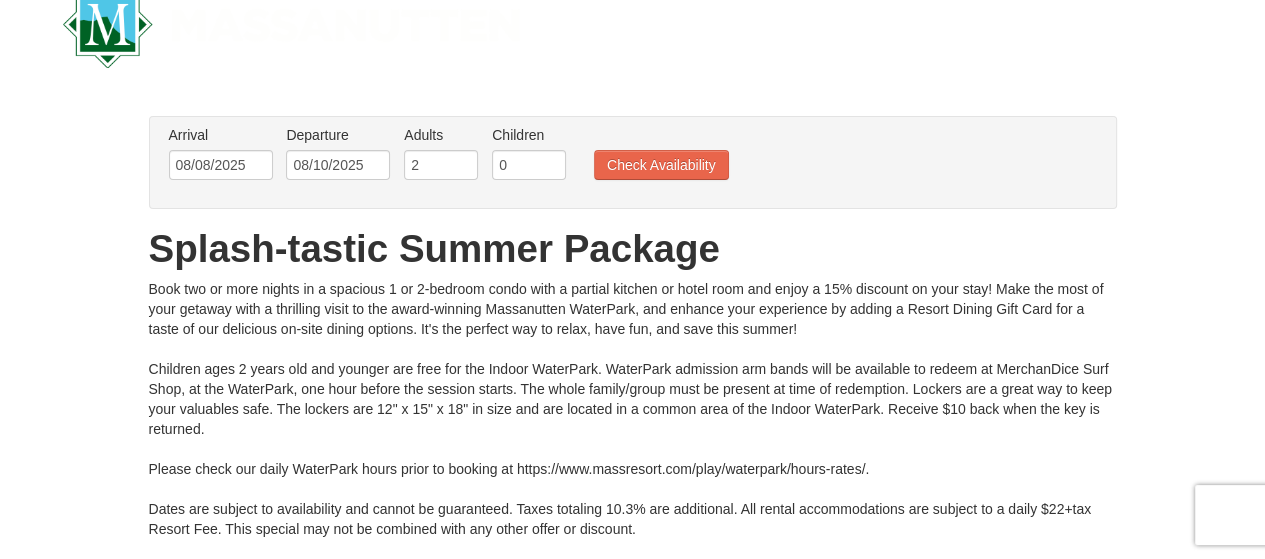 click on "Children Please format dates MM/DD/YYYY
0" at bounding box center (529, 157) 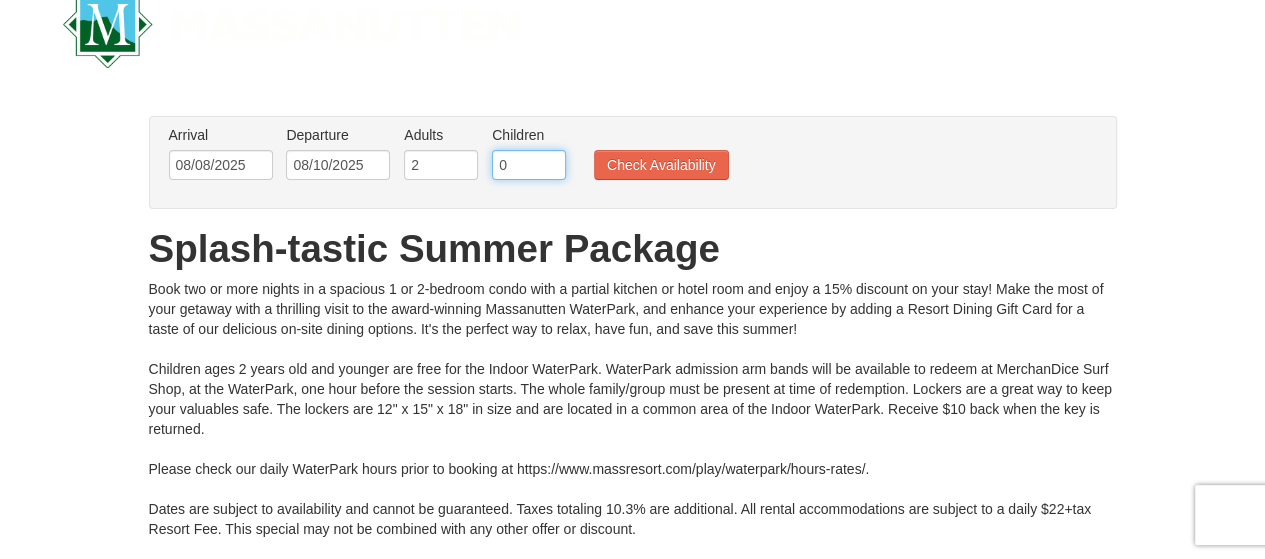 click on "0" at bounding box center [529, 165] 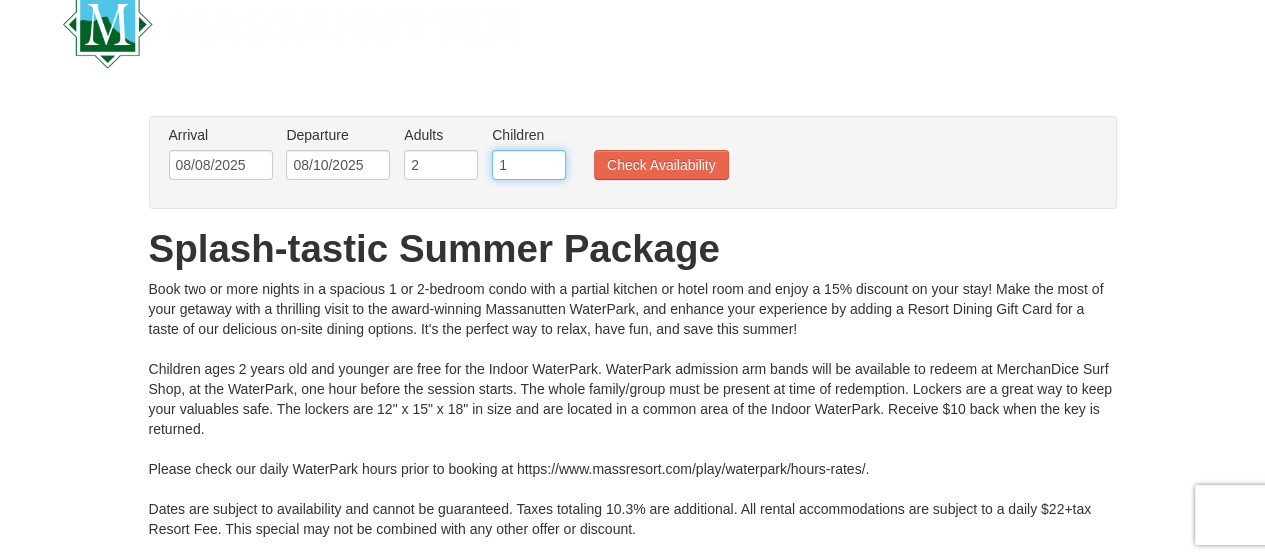 click on "1" at bounding box center (529, 165) 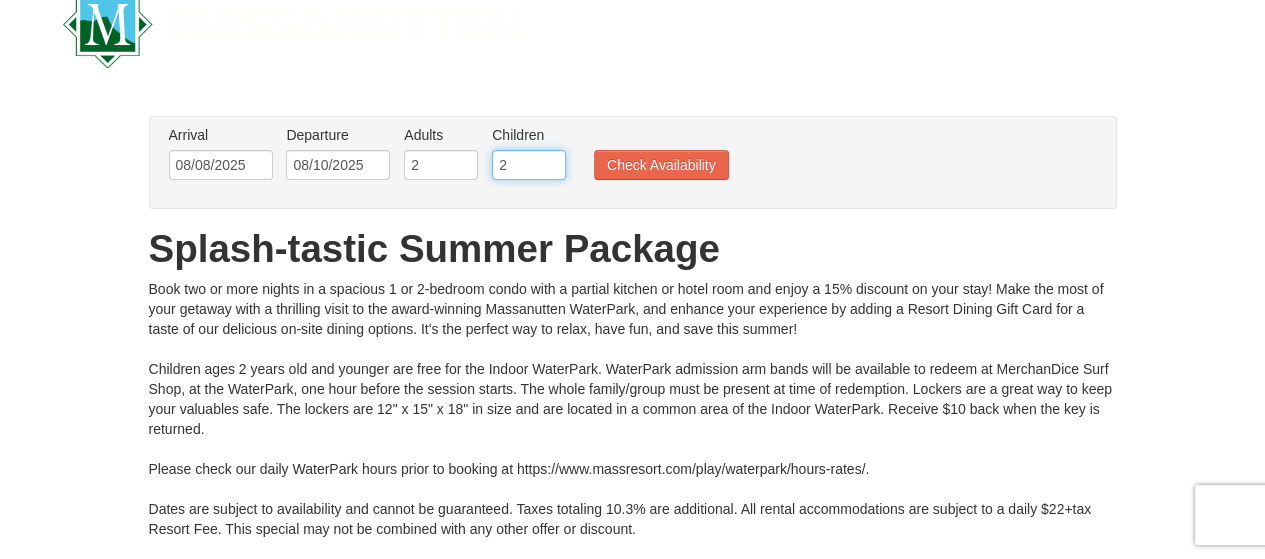 type on "2" 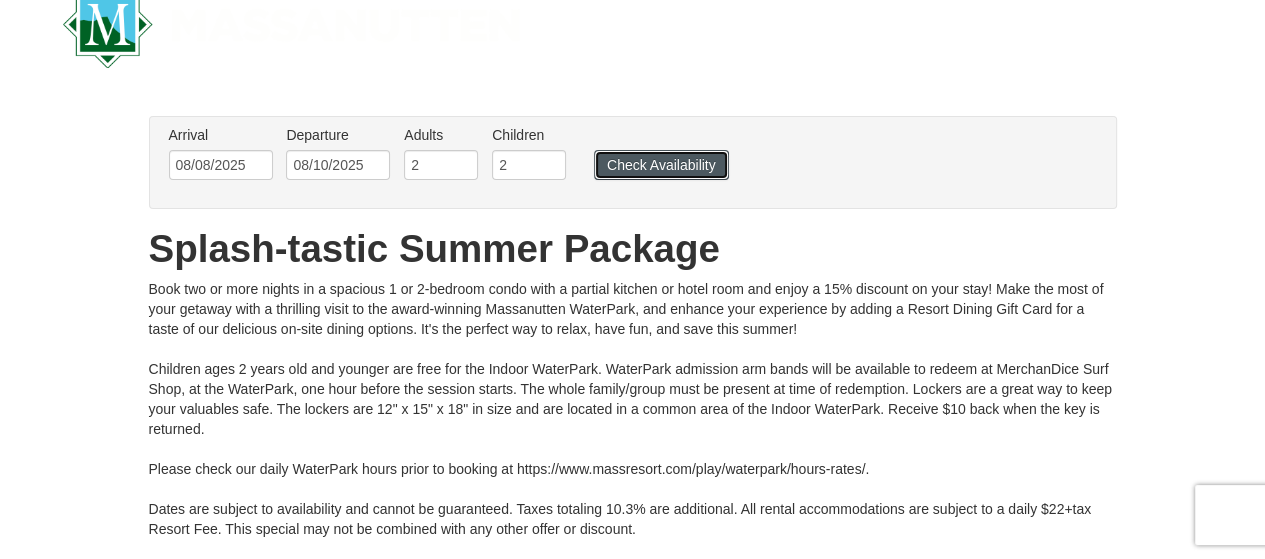click on "Check Availability" at bounding box center (661, 165) 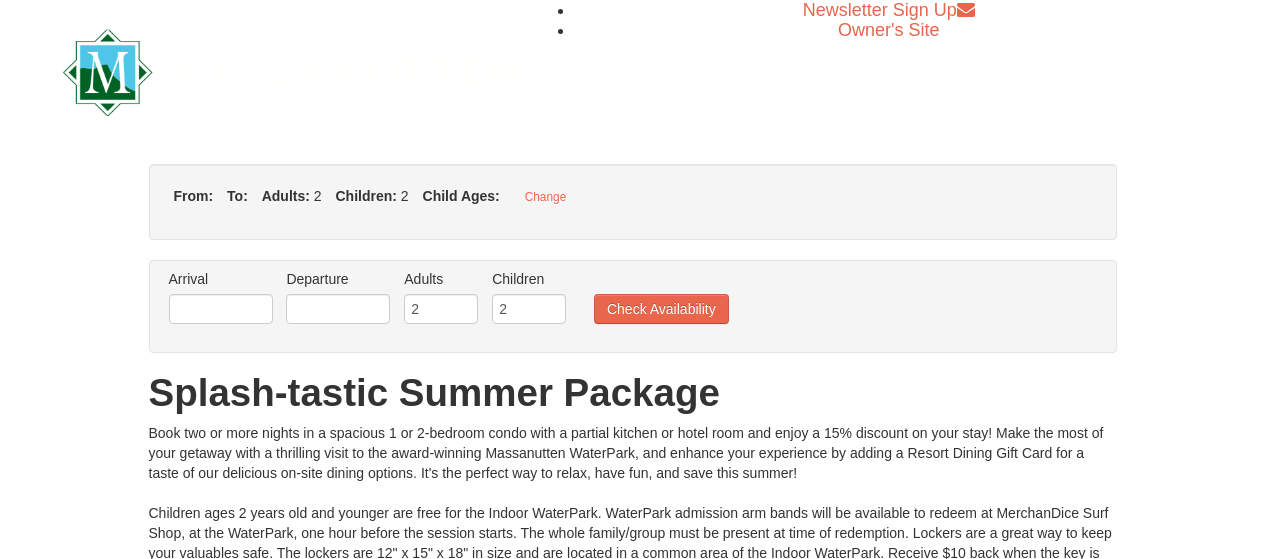 type on "08/08/2025" 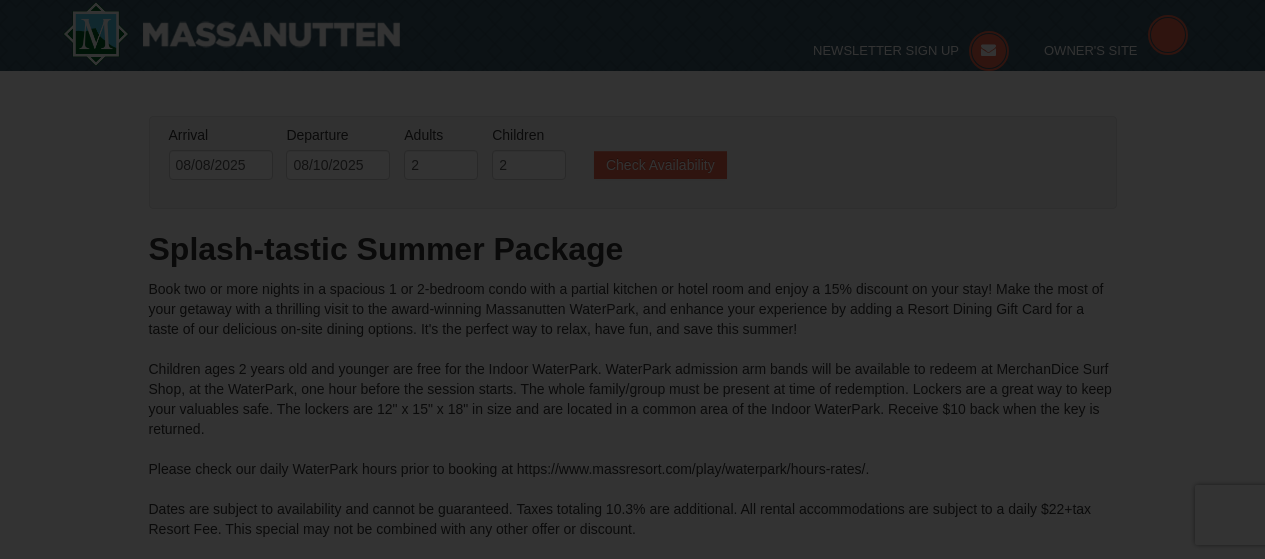 type on "08/08/2025" 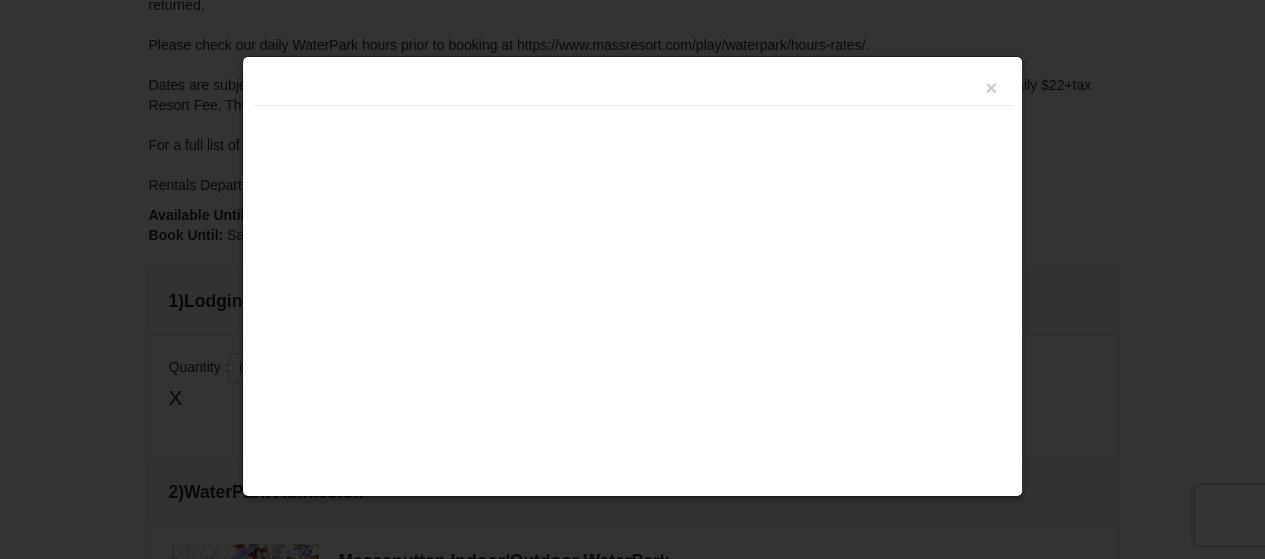 scroll, scrollTop: 0, scrollLeft: 0, axis: both 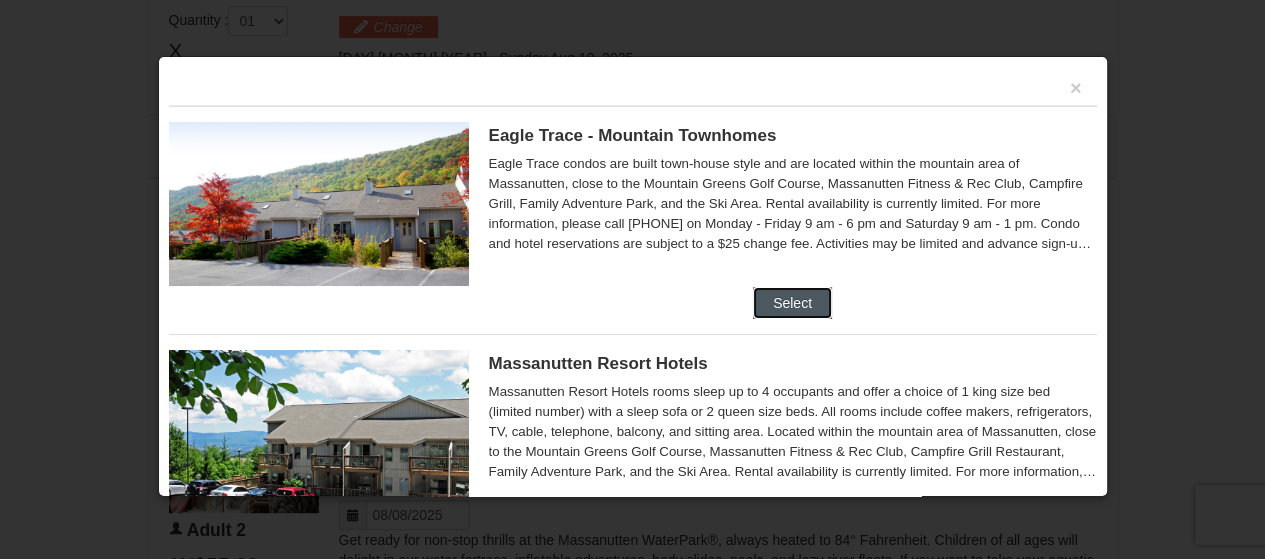 click on "Select" at bounding box center (792, 303) 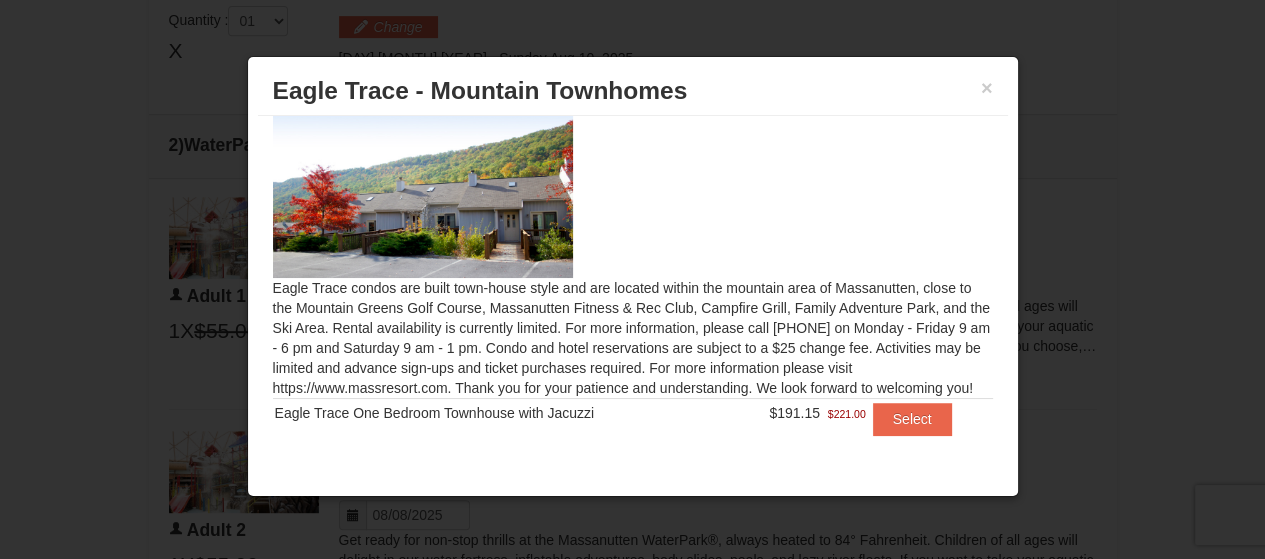scroll, scrollTop: 0, scrollLeft: 0, axis: both 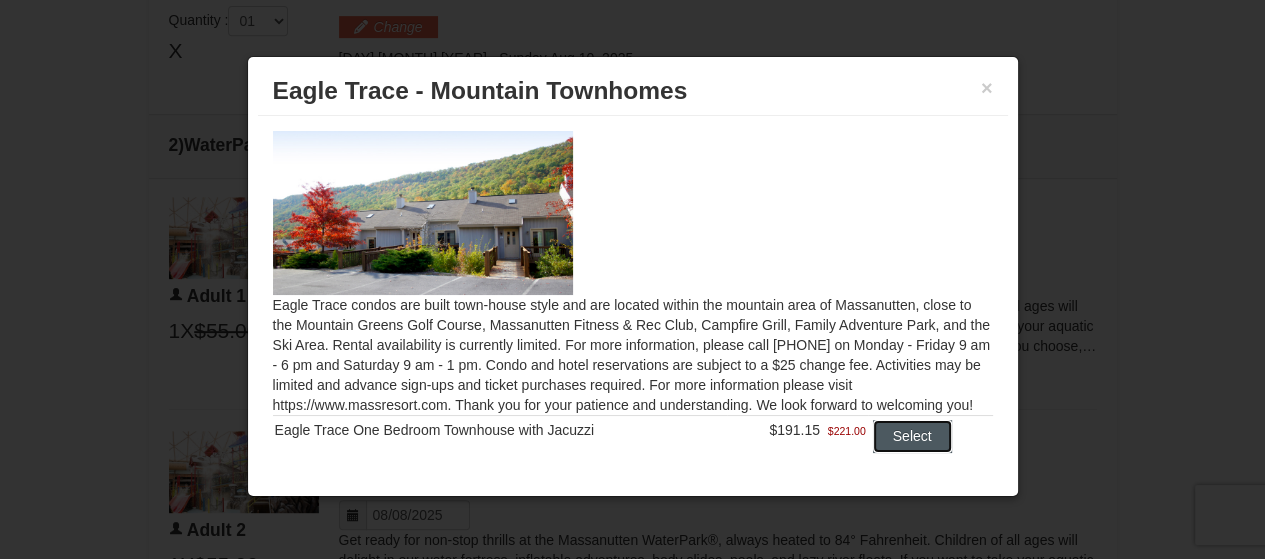 click on "Select" at bounding box center [912, 436] 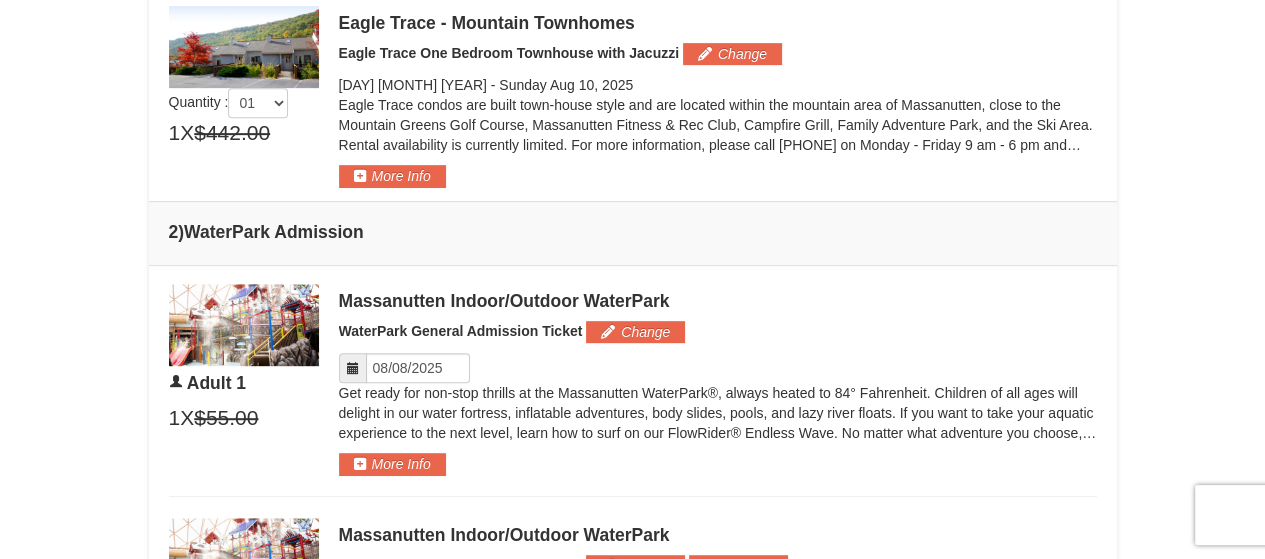 scroll, scrollTop: 636, scrollLeft: 0, axis: vertical 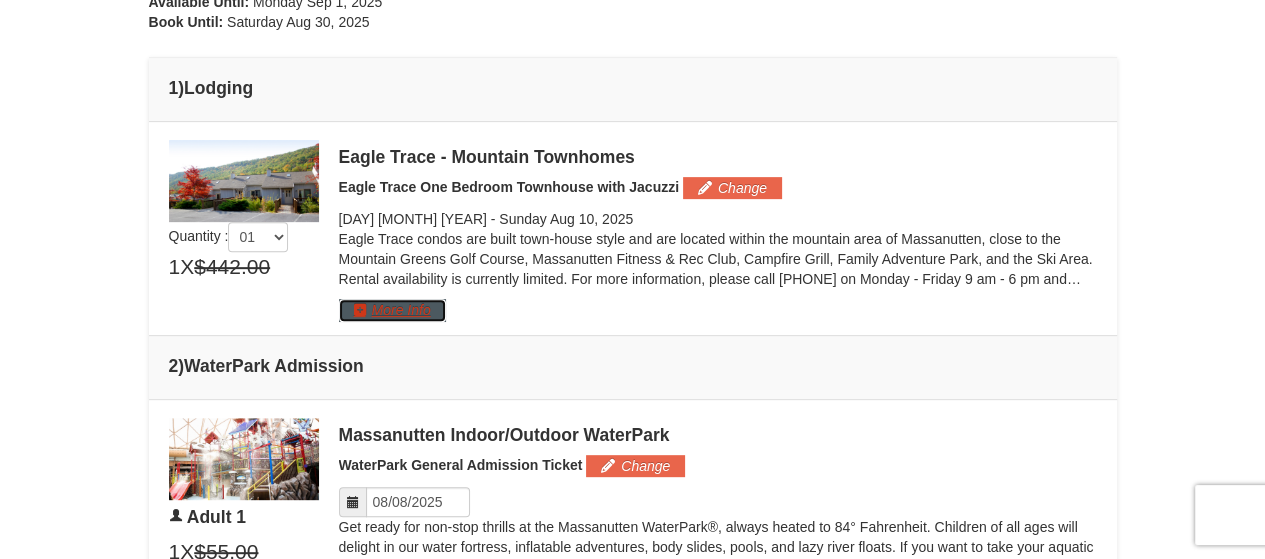 click on "More Info" at bounding box center [392, 310] 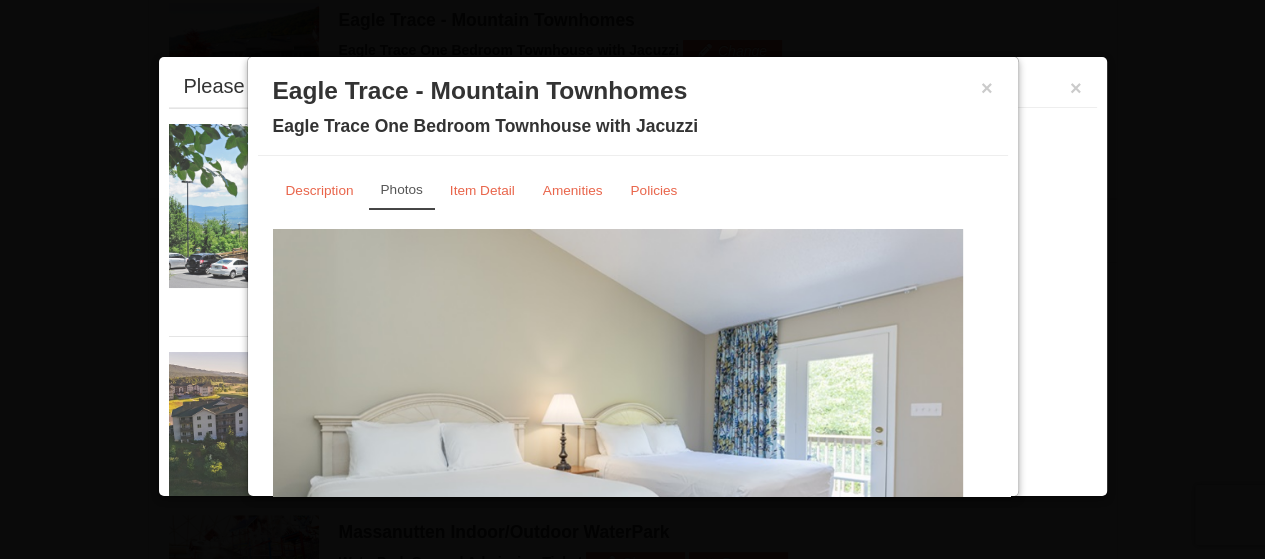 scroll, scrollTop: 774, scrollLeft: 0, axis: vertical 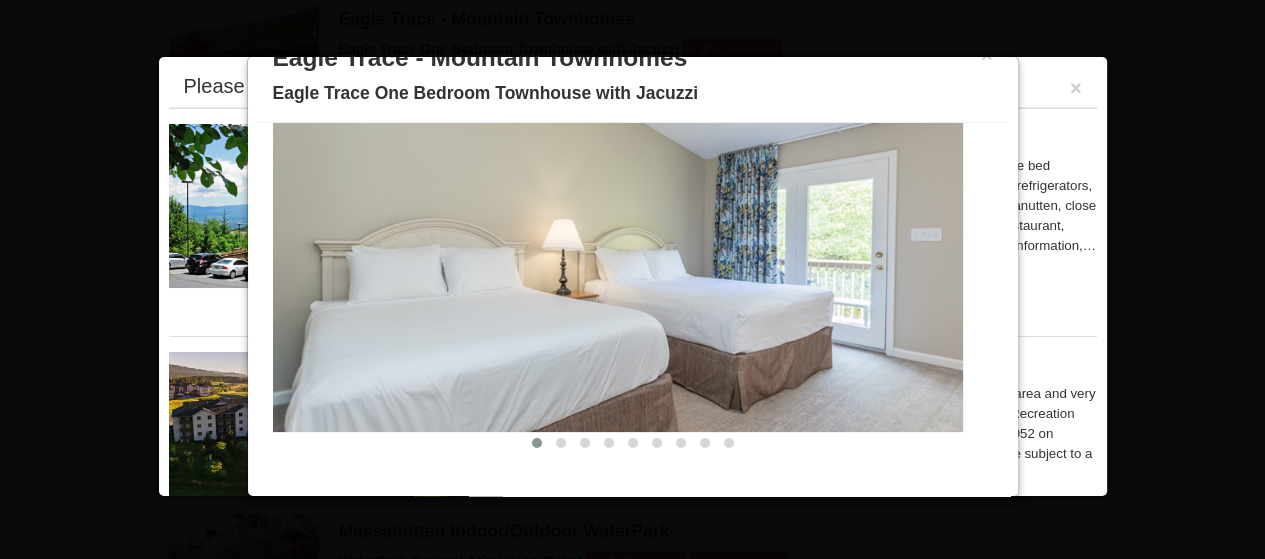 click at bounding box center (618, 243) 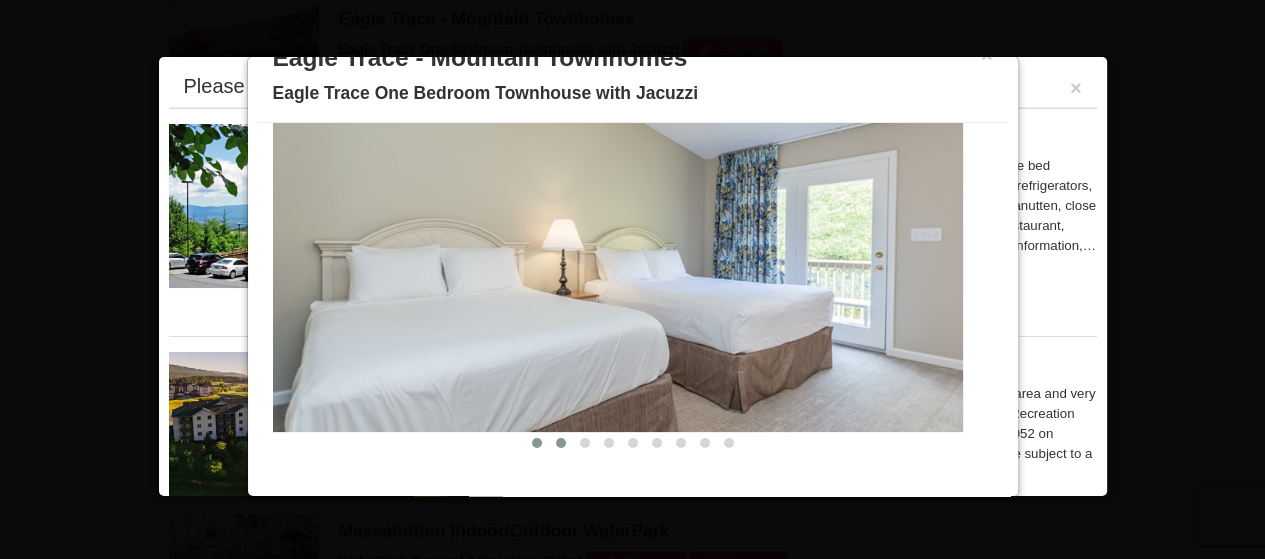 click at bounding box center [561, 443] 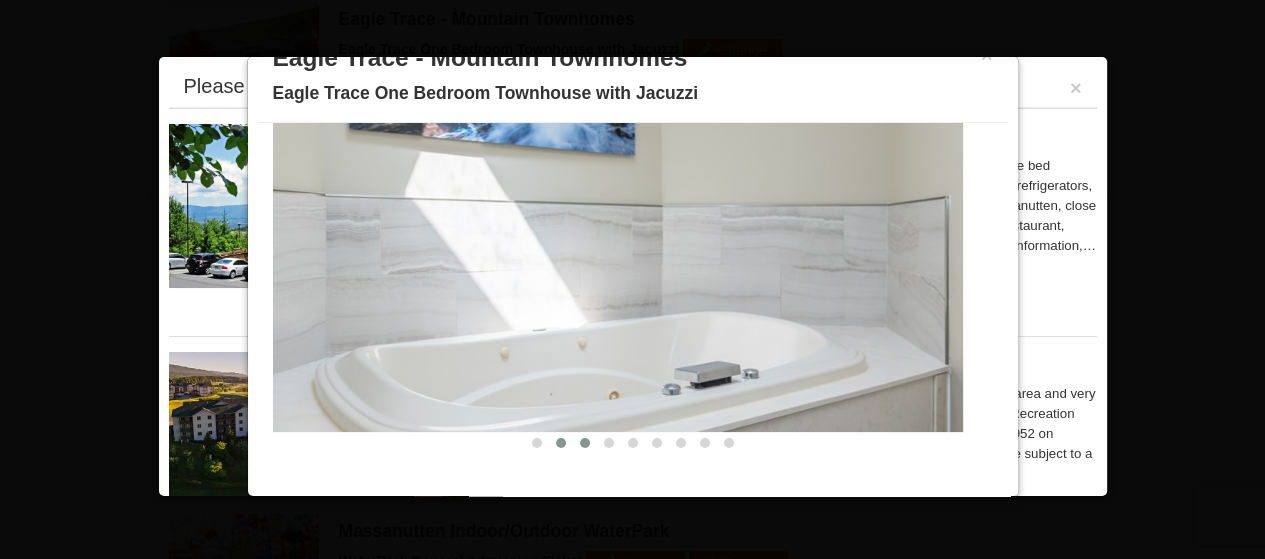 click at bounding box center [585, 443] 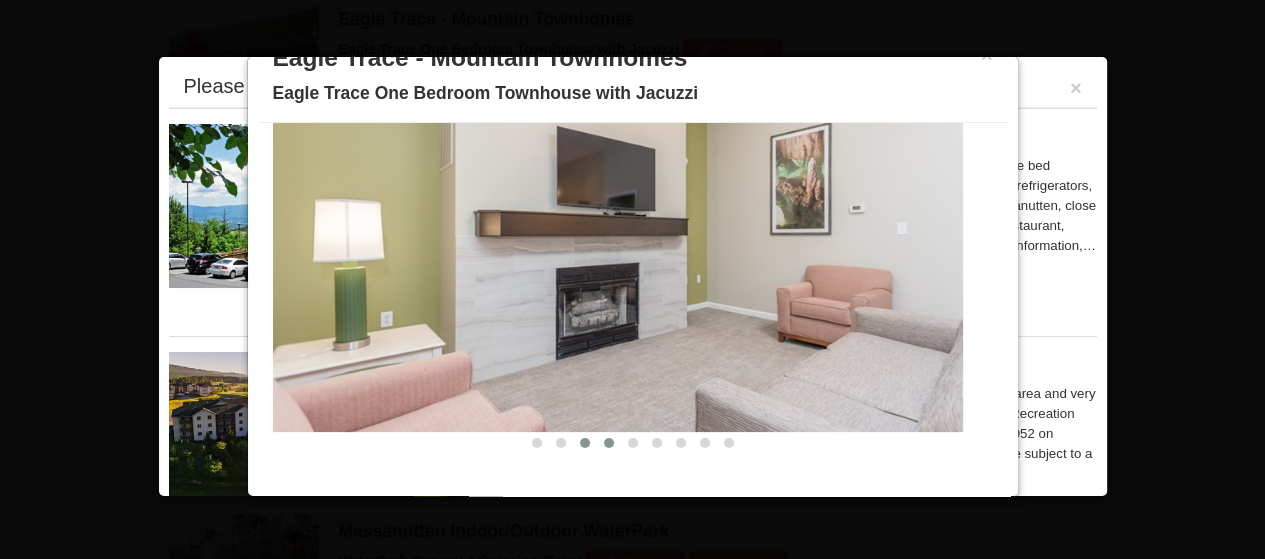 click at bounding box center [609, 443] 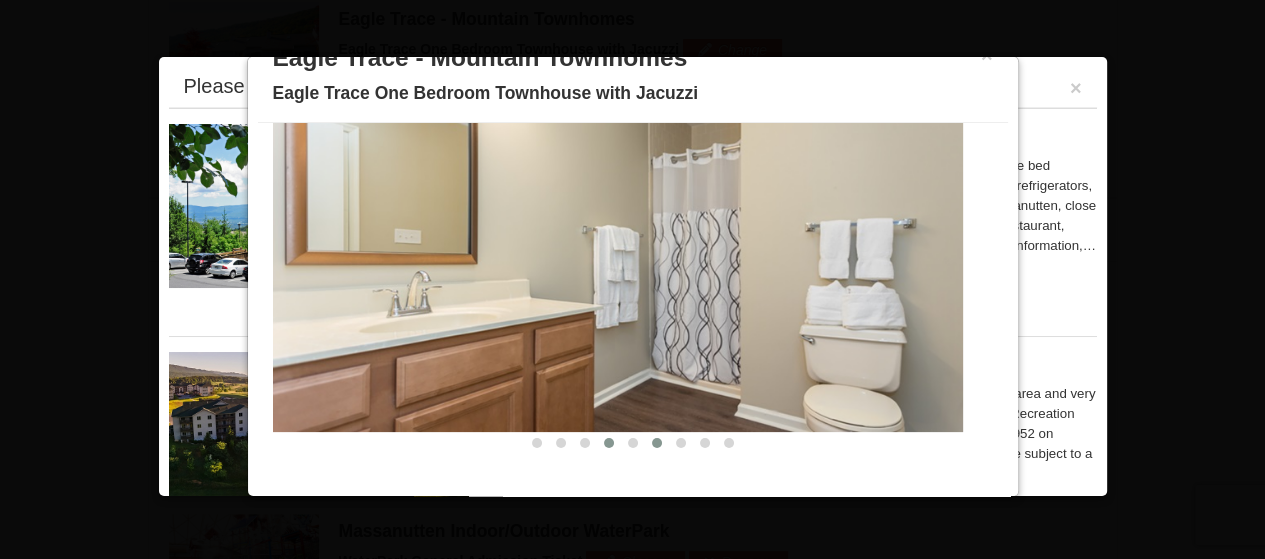 click at bounding box center (657, 443) 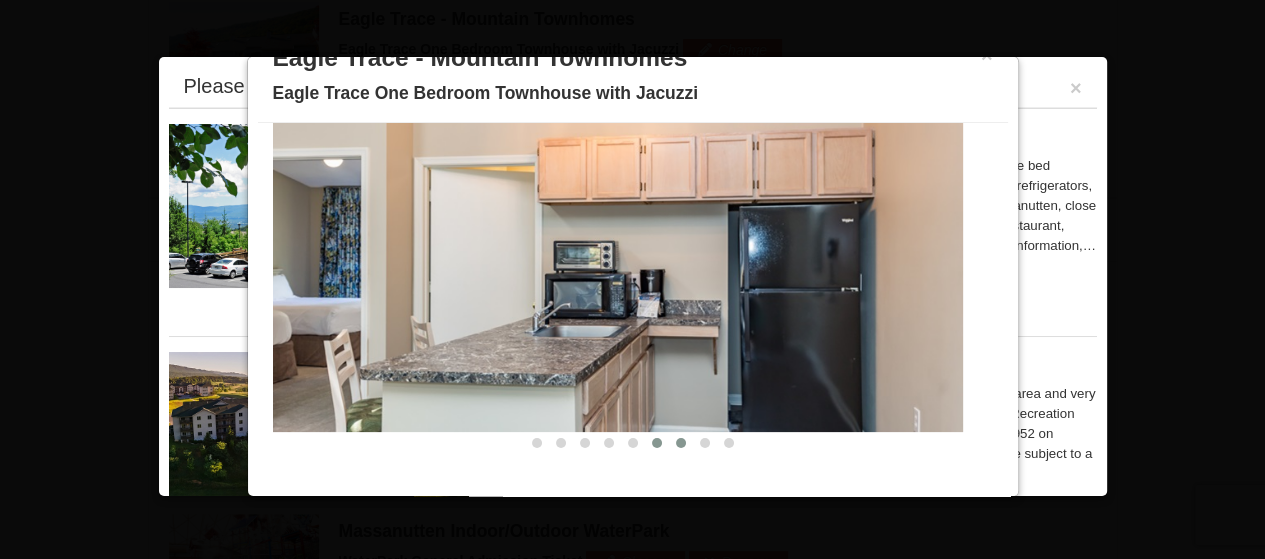 click at bounding box center (681, 443) 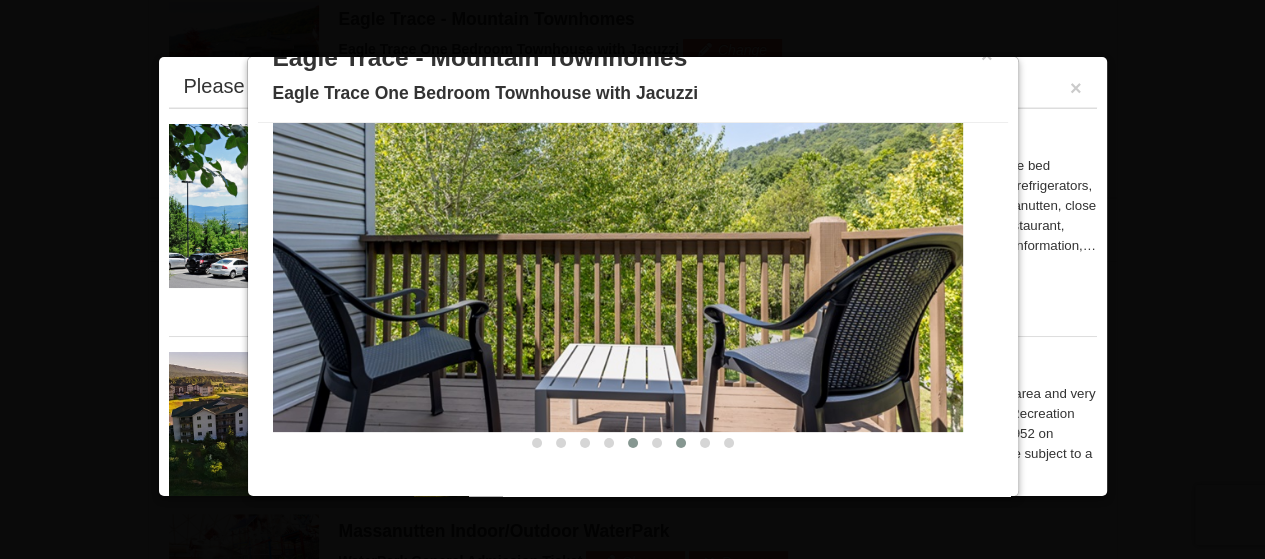 click at bounding box center (633, 443) 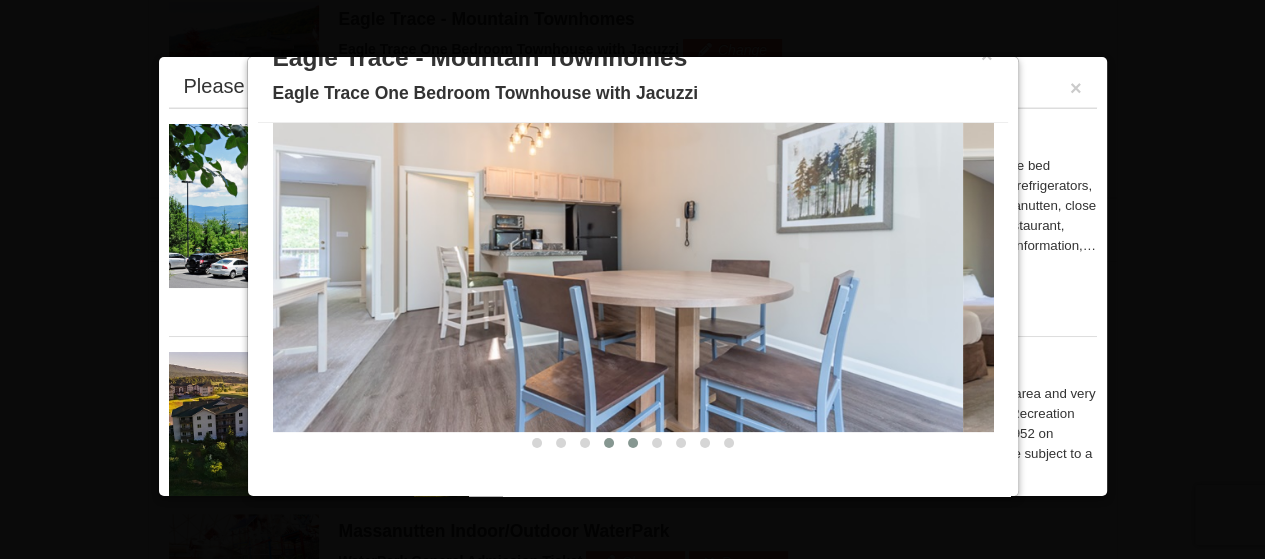 click at bounding box center [609, 443] 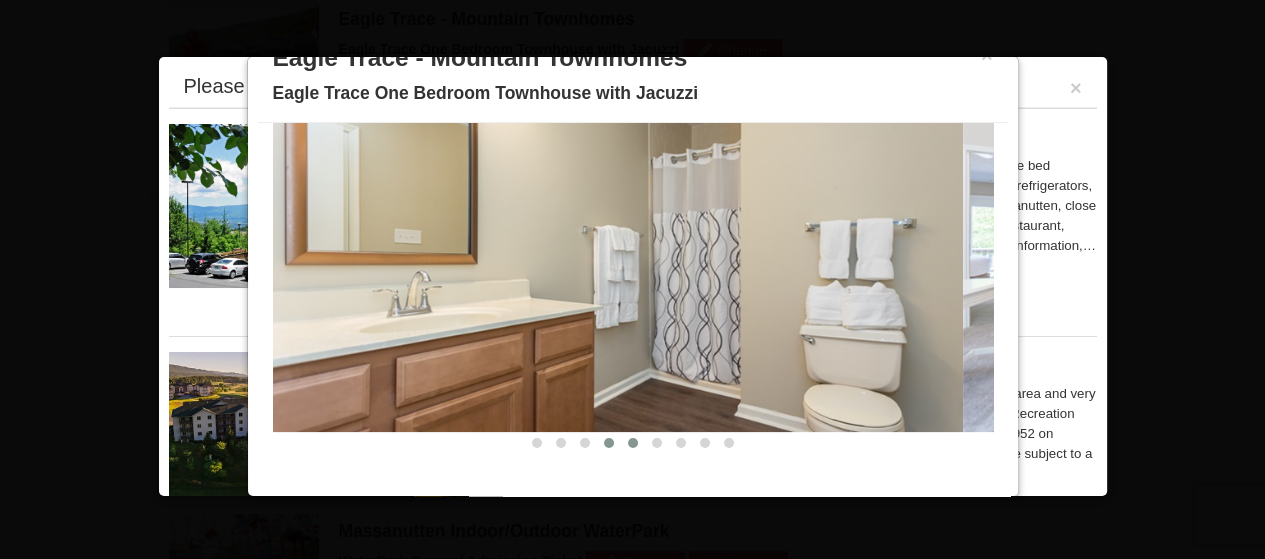 click at bounding box center (633, 443) 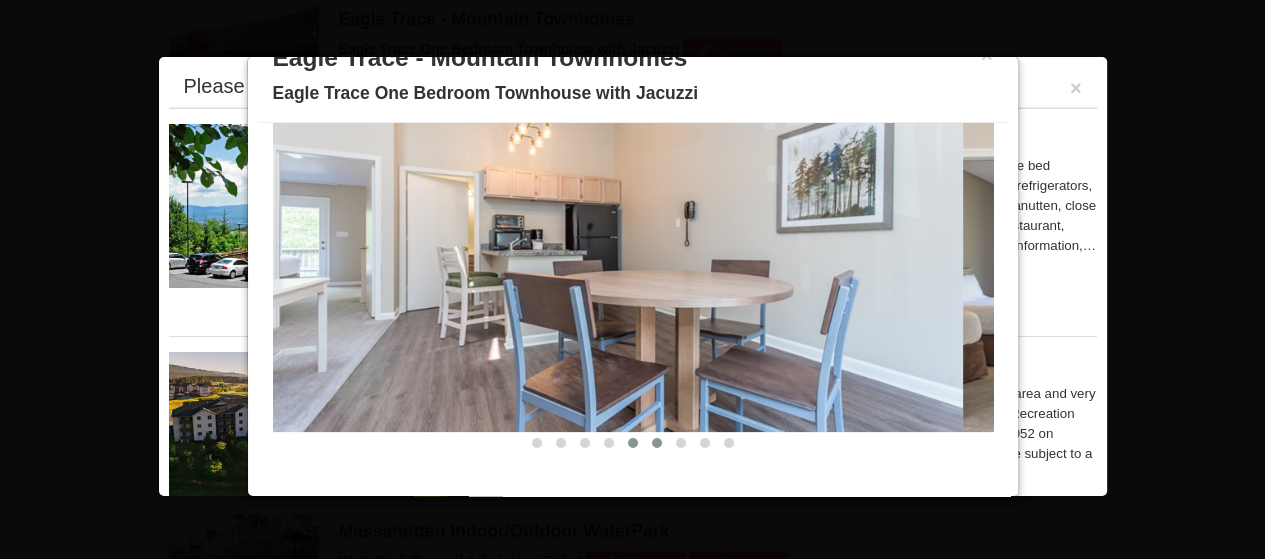 click at bounding box center [657, 443] 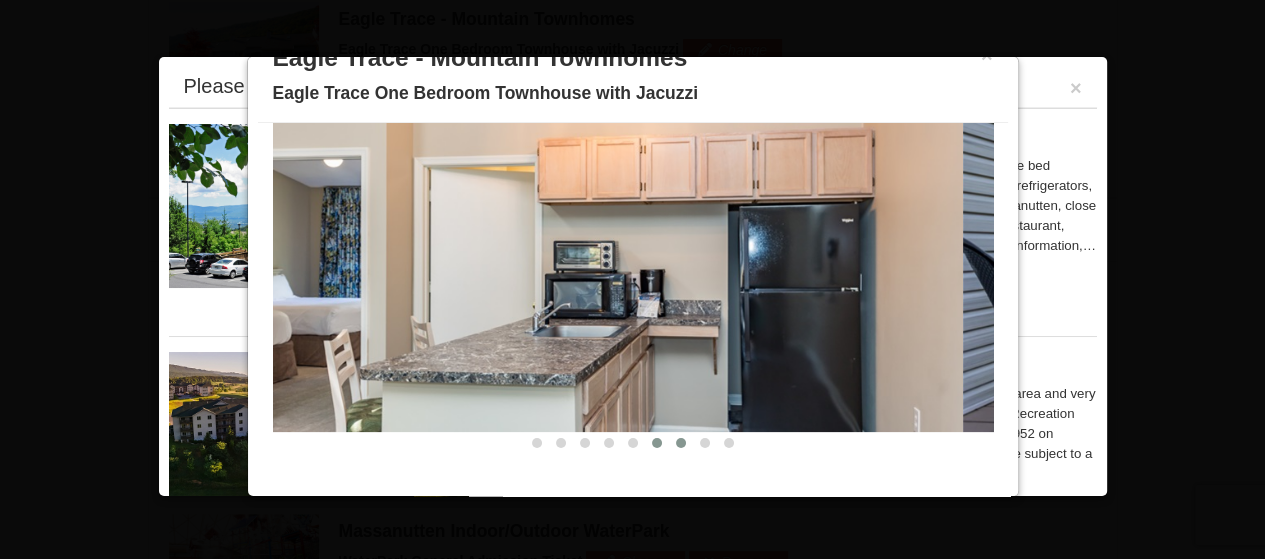 click at bounding box center [681, 443] 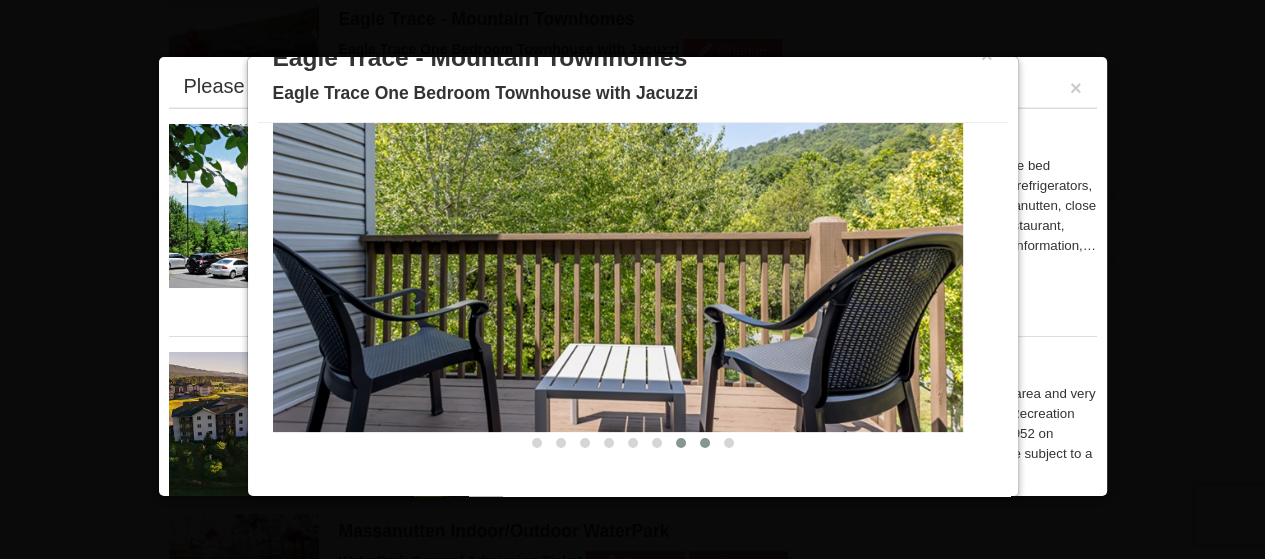 click at bounding box center [705, 443] 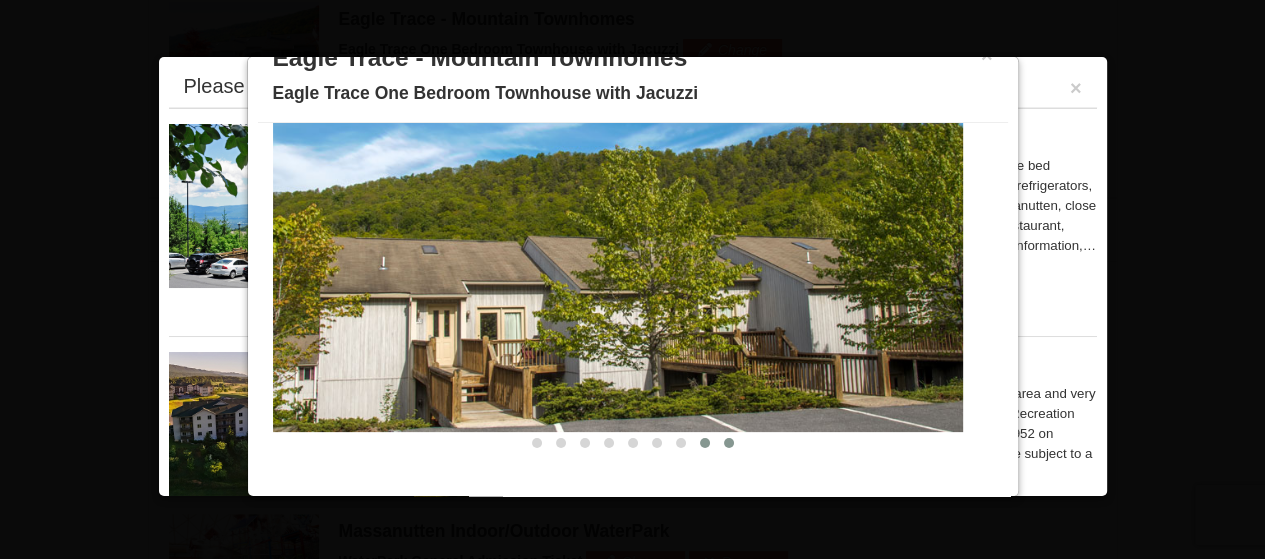 click at bounding box center (729, 443) 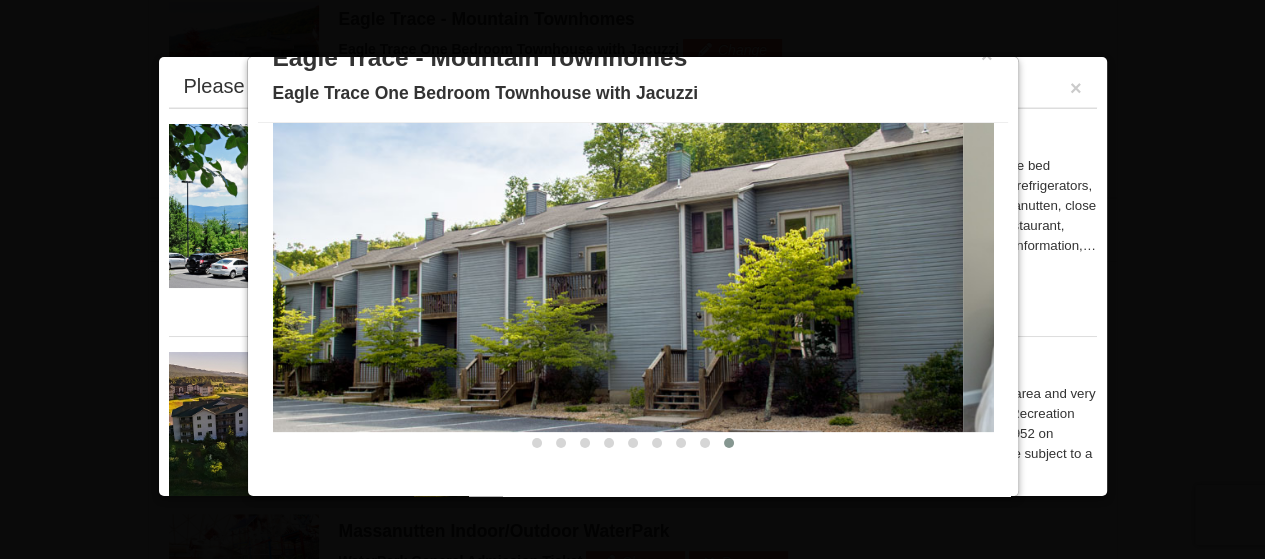click on "Please make your package selection:
×" at bounding box center [633, 87] 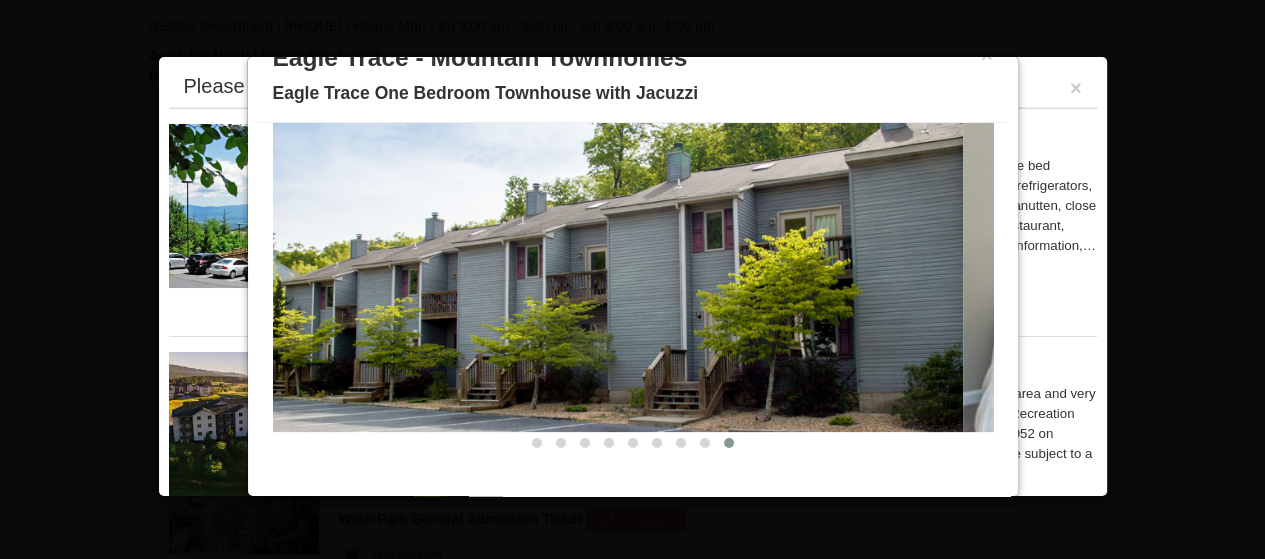 scroll, scrollTop: 578, scrollLeft: 0, axis: vertical 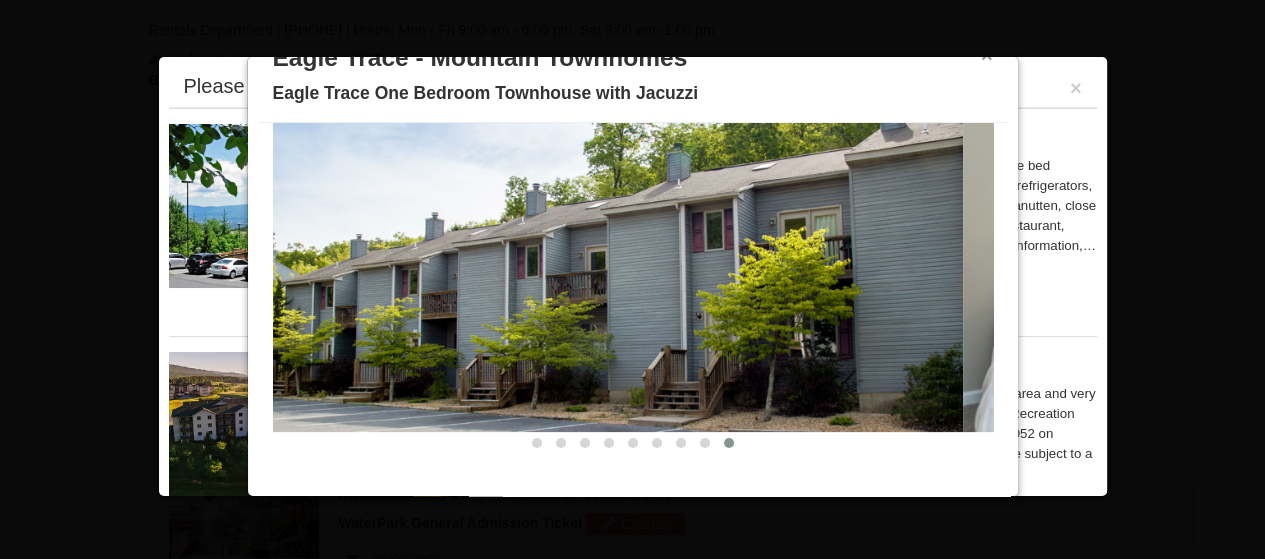 click on "×" at bounding box center [987, 55] 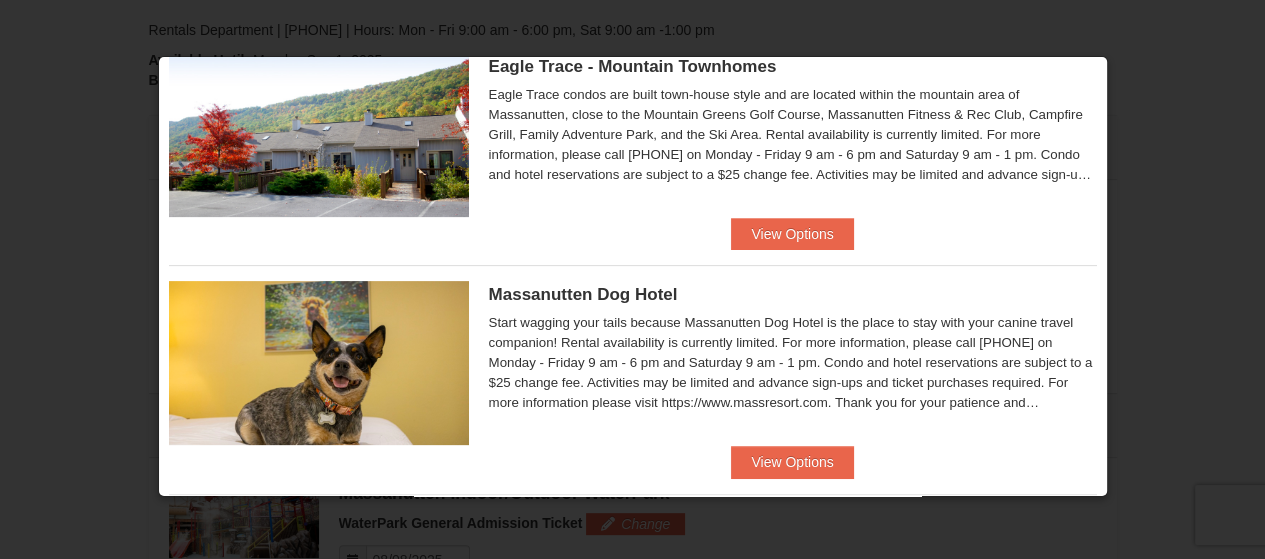 scroll, scrollTop: 782, scrollLeft: 0, axis: vertical 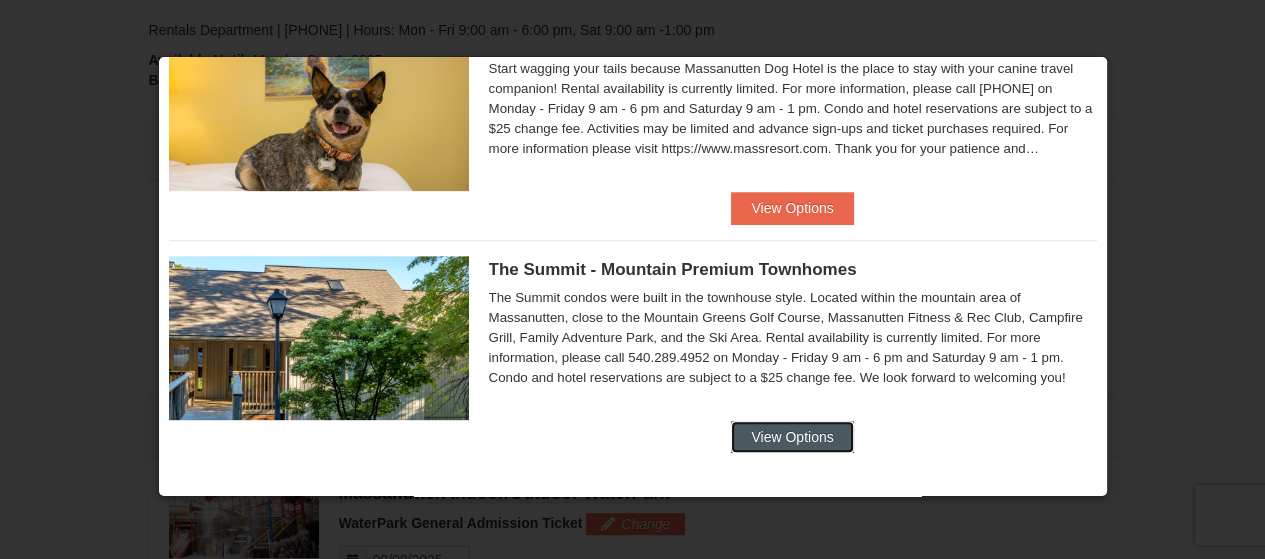 click on "View Options" at bounding box center (792, 437) 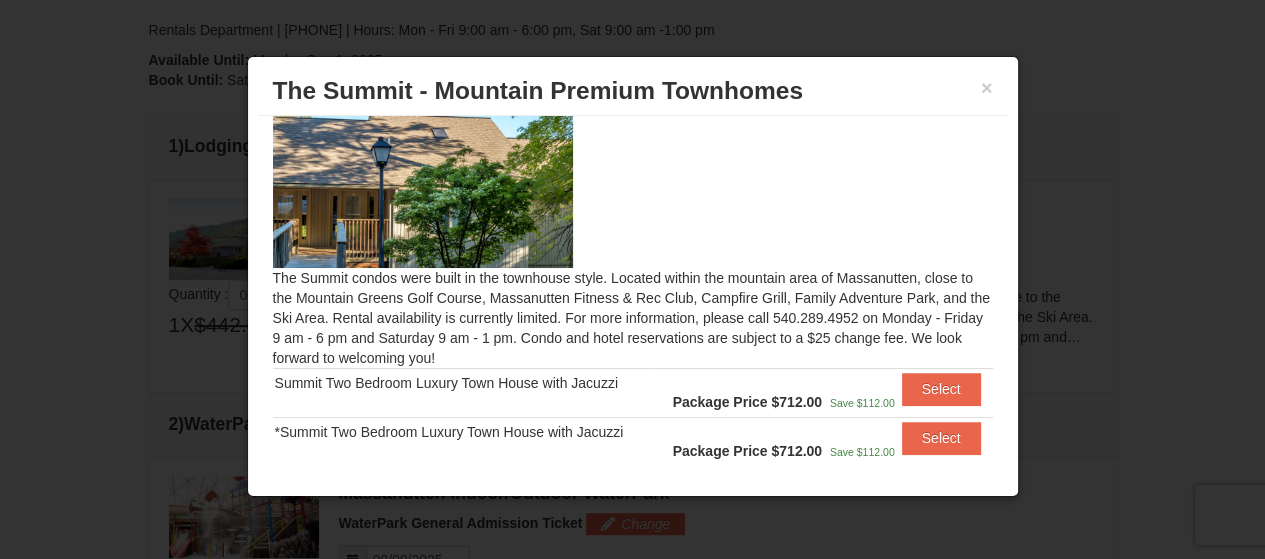 scroll, scrollTop: 0, scrollLeft: 0, axis: both 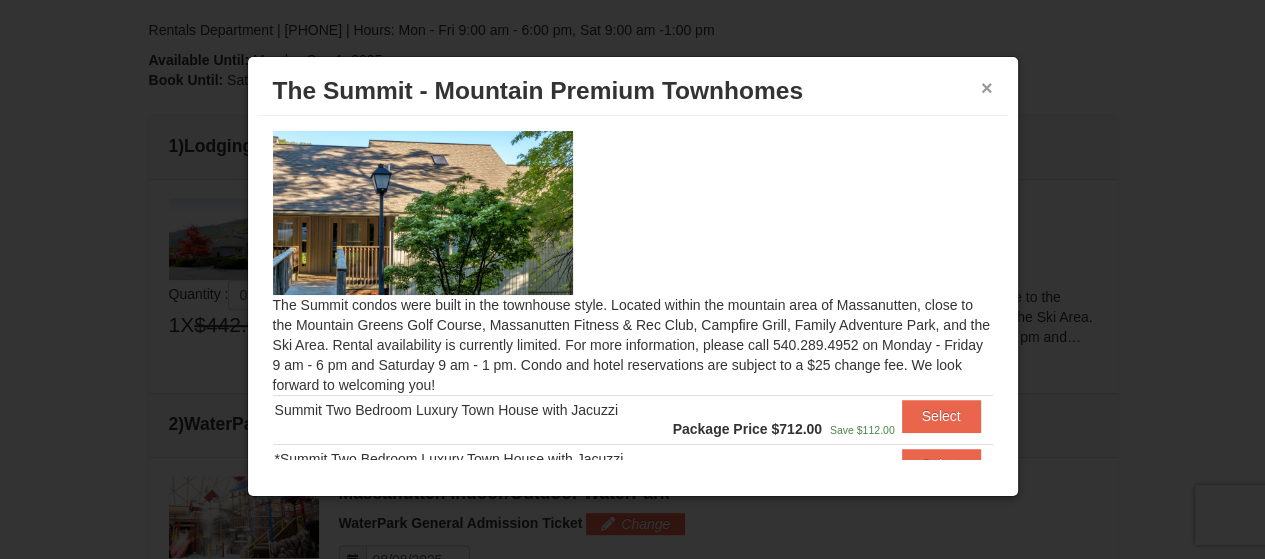 click on "×" at bounding box center (987, 88) 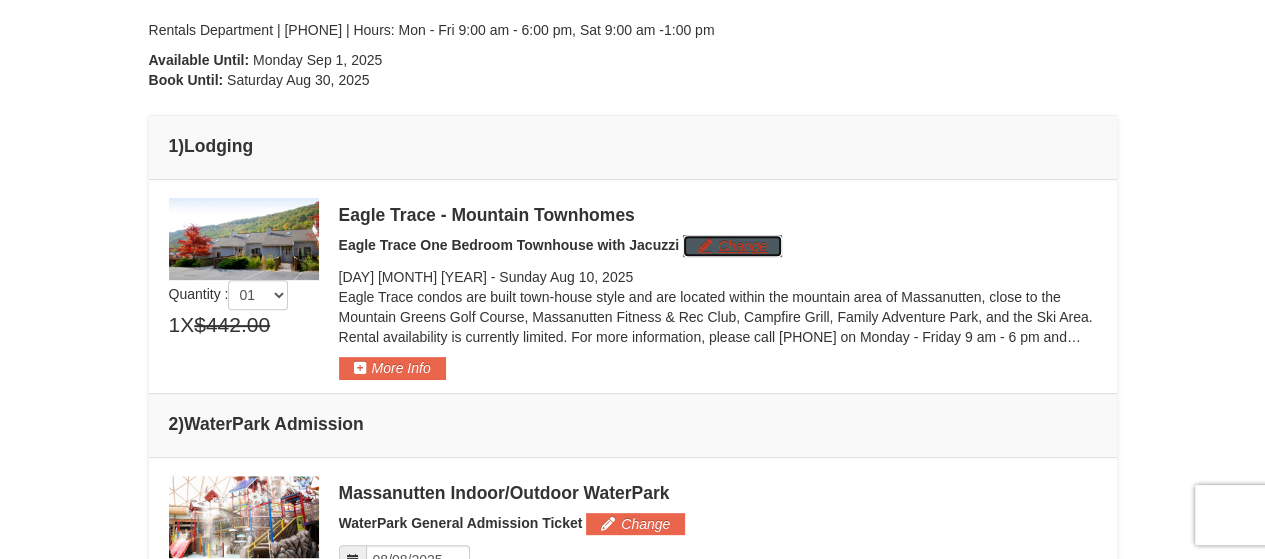 click on "Change" at bounding box center (732, 246) 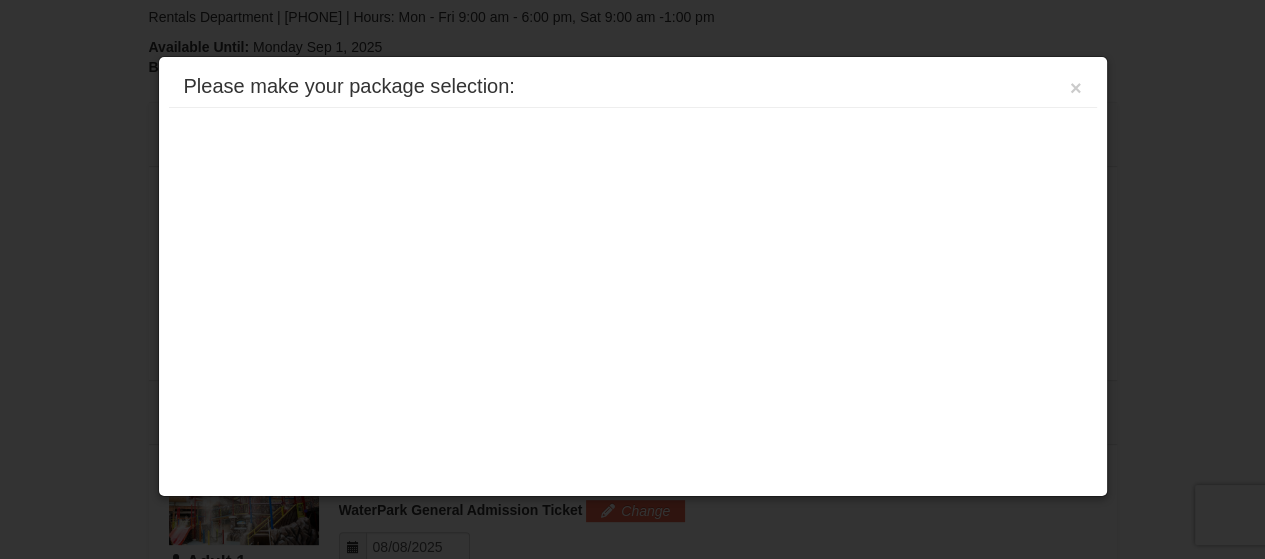 scroll, scrollTop: 663, scrollLeft: 0, axis: vertical 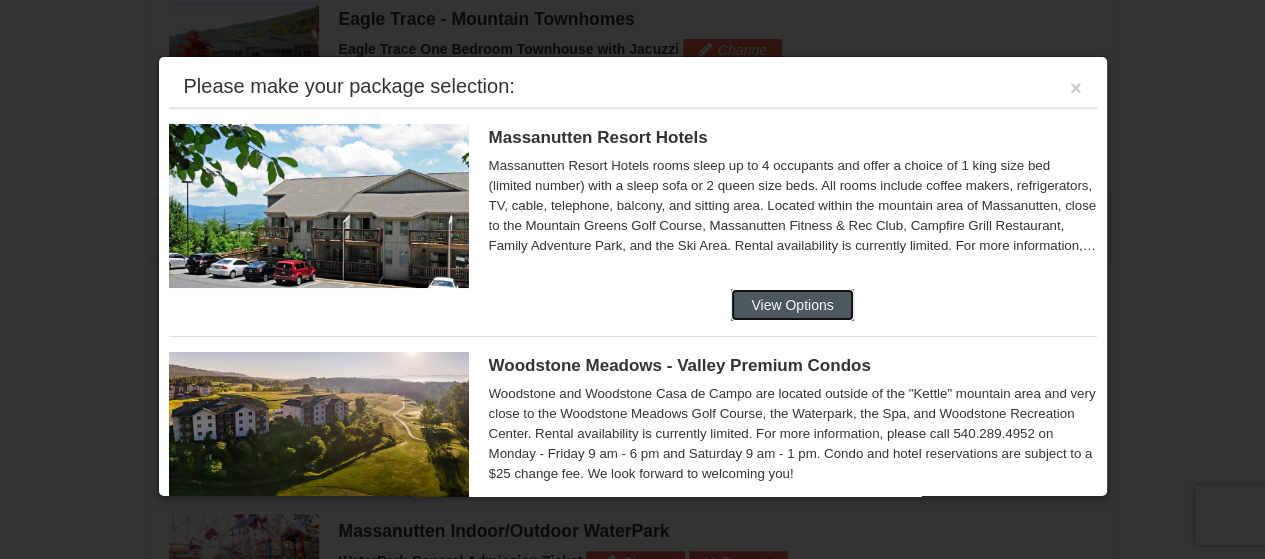 click on "View Options" at bounding box center (792, 305) 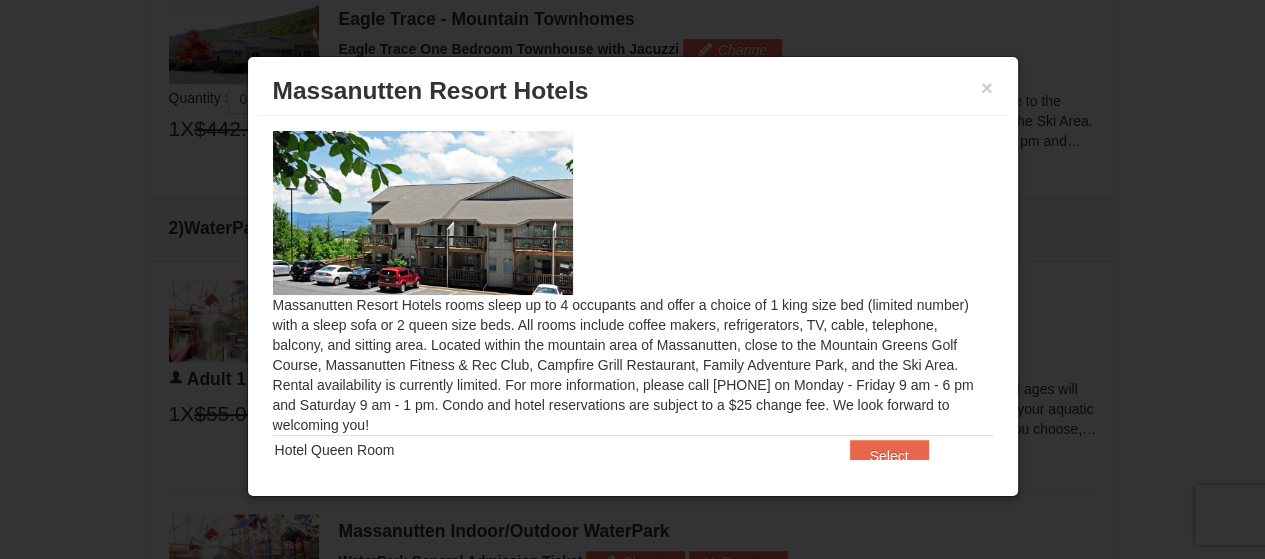 scroll, scrollTop: 58, scrollLeft: 0, axis: vertical 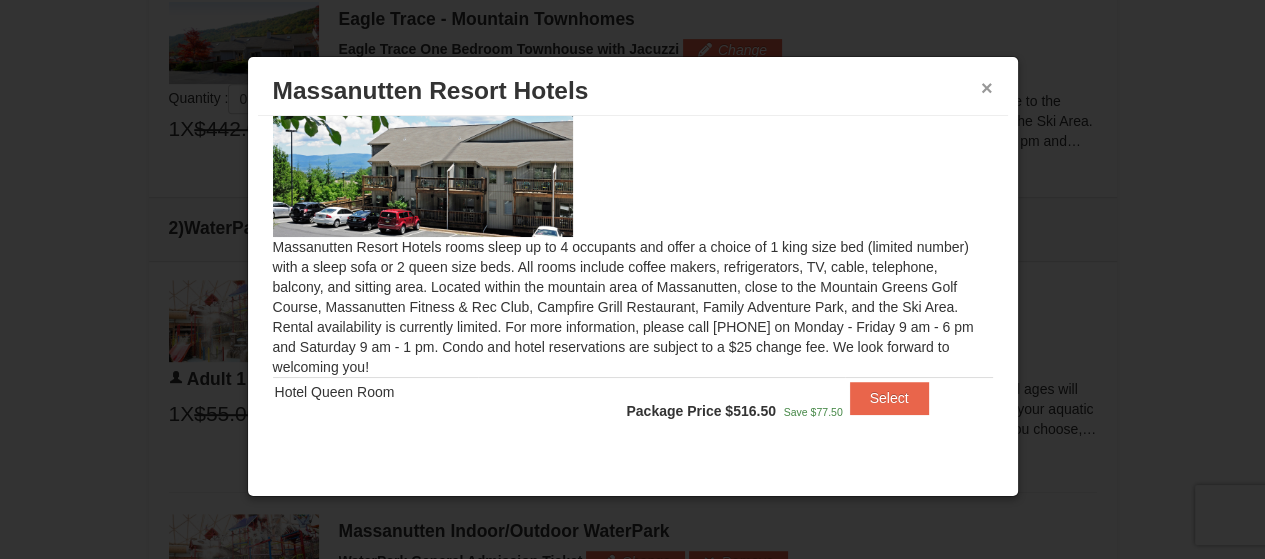 click on "×" at bounding box center (987, 88) 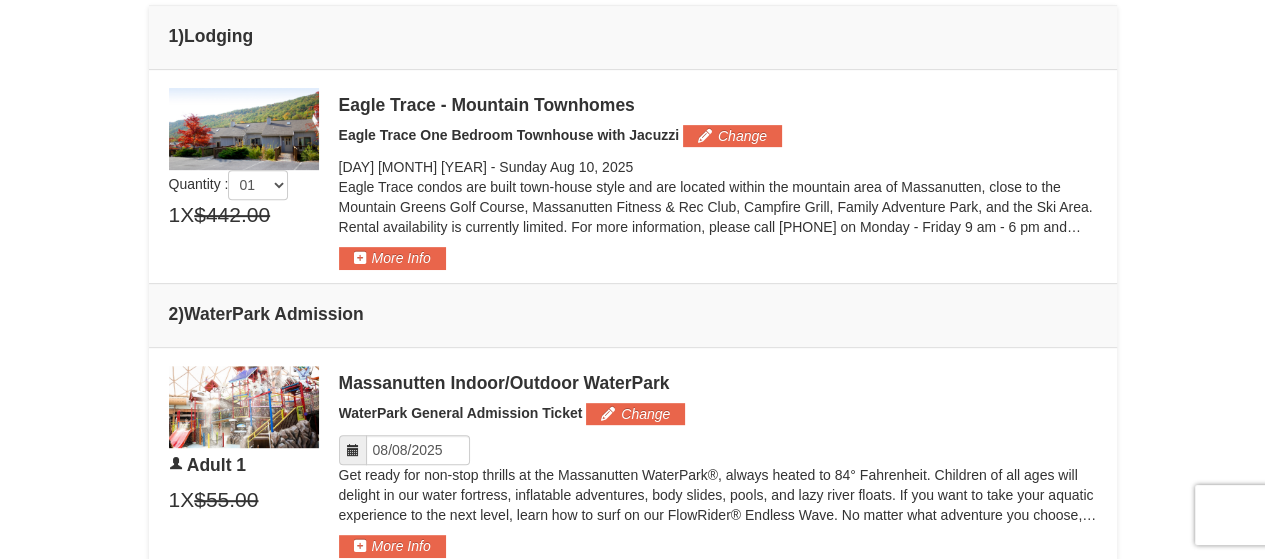scroll, scrollTop: 688, scrollLeft: 0, axis: vertical 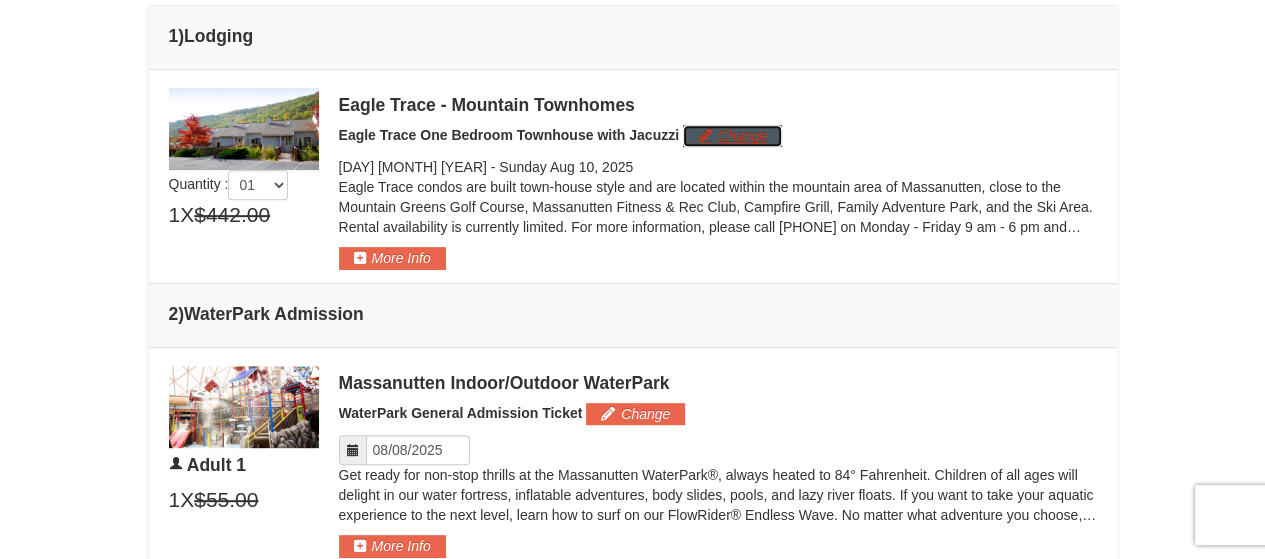 click on "Change" at bounding box center (732, 136) 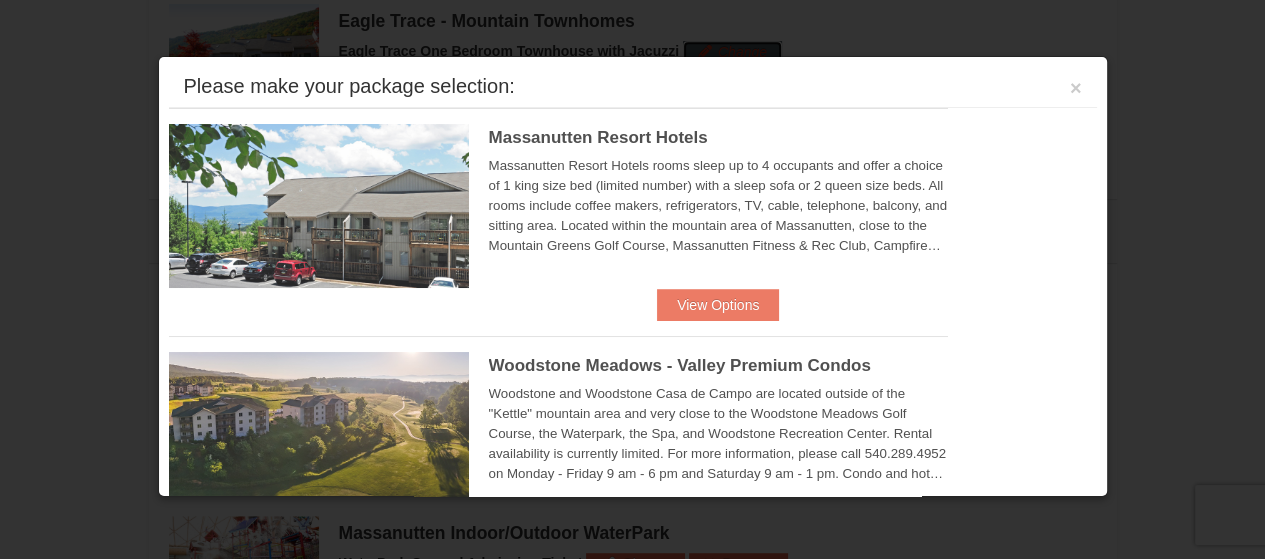 scroll, scrollTop: 774, scrollLeft: 0, axis: vertical 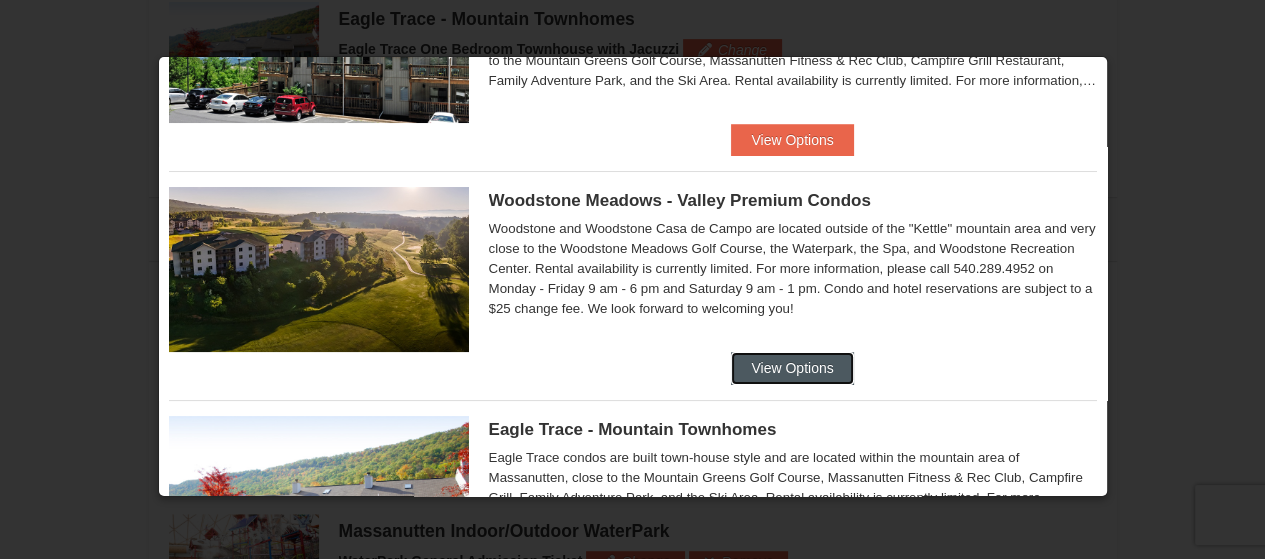 click on "View Options" at bounding box center (792, 368) 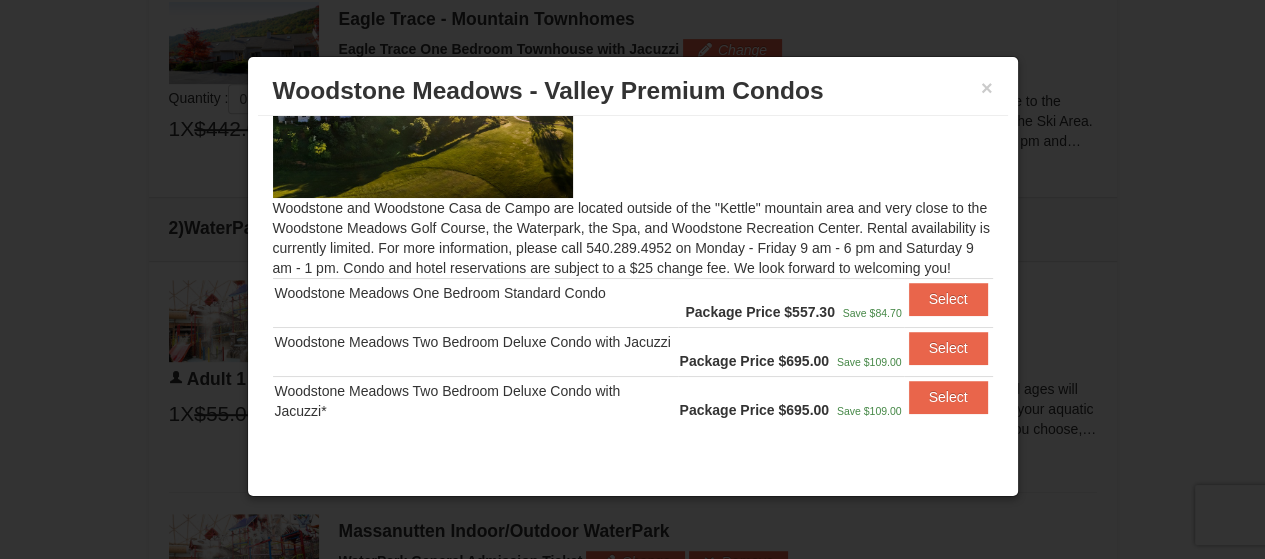 scroll, scrollTop: 0, scrollLeft: 0, axis: both 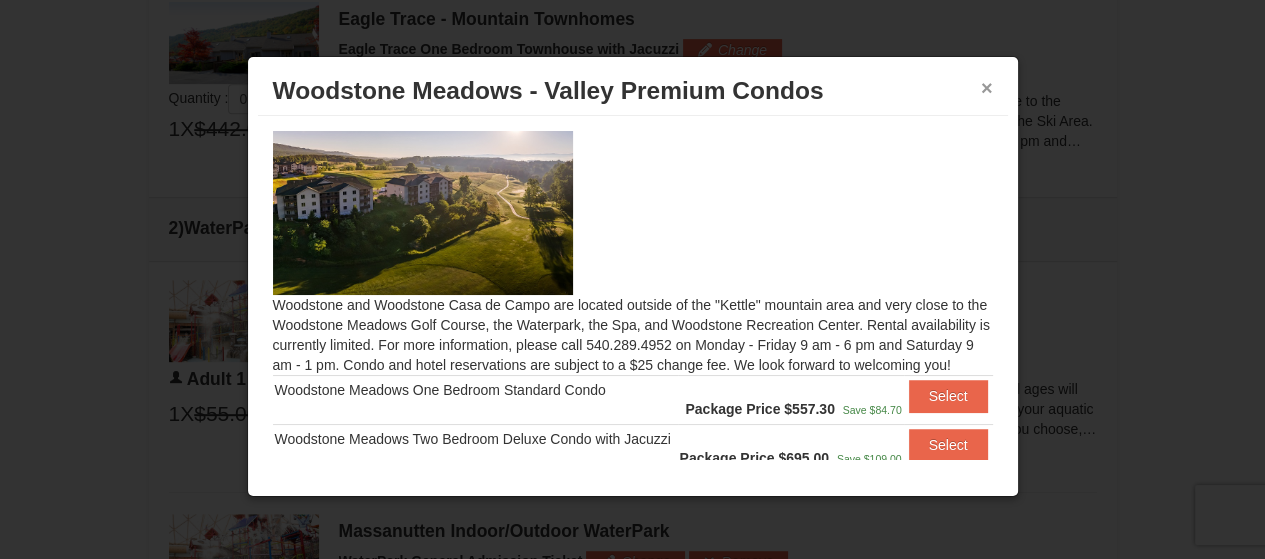 click on "×" at bounding box center [987, 88] 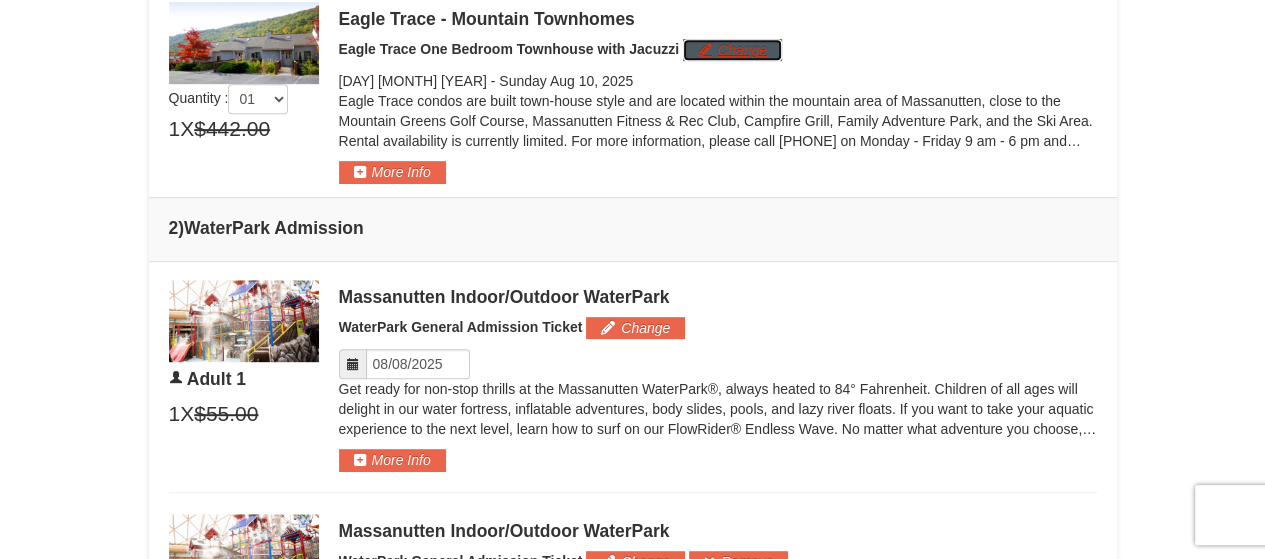 click on "Change" at bounding box center [732, 50] 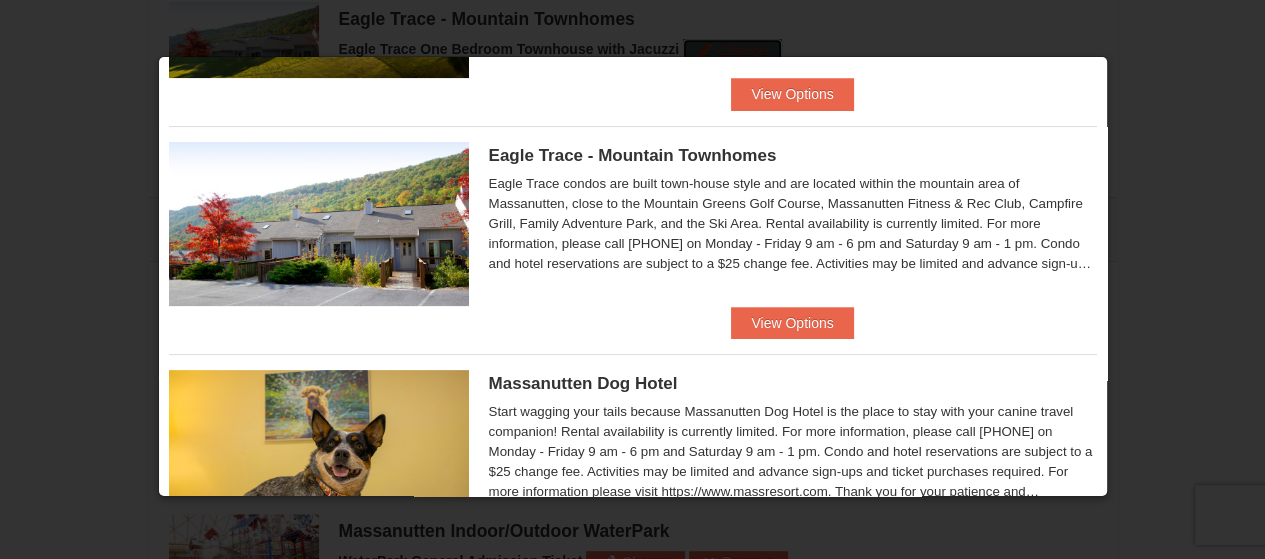 scroll, scrollTop: 440, scrollLeft: 0, axis: vertical 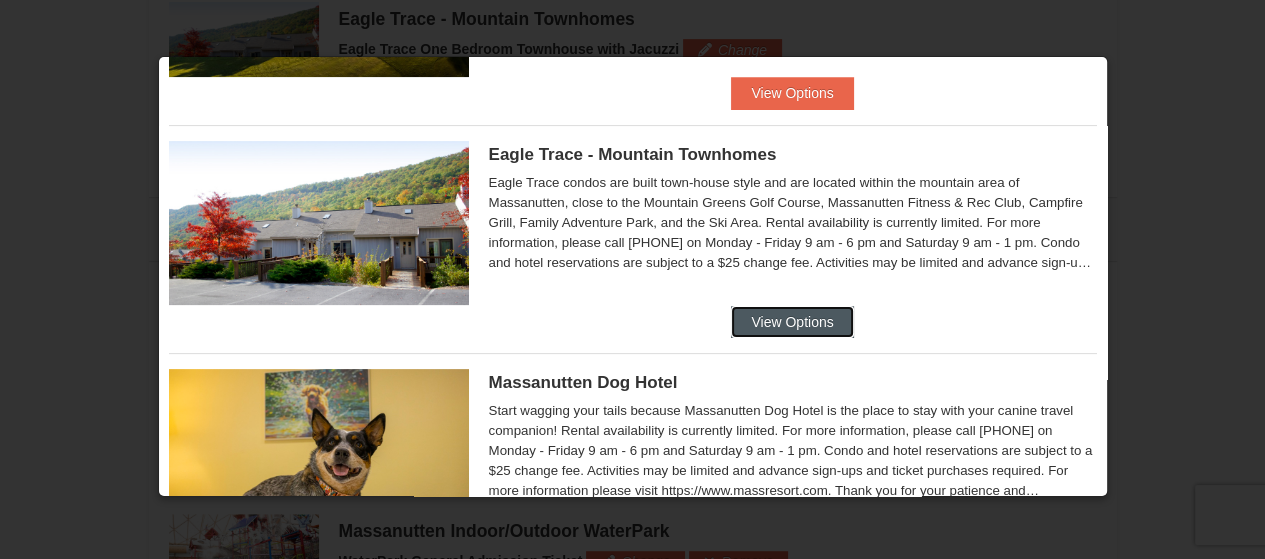 click on "View Options" at bounding box center (792, 322) 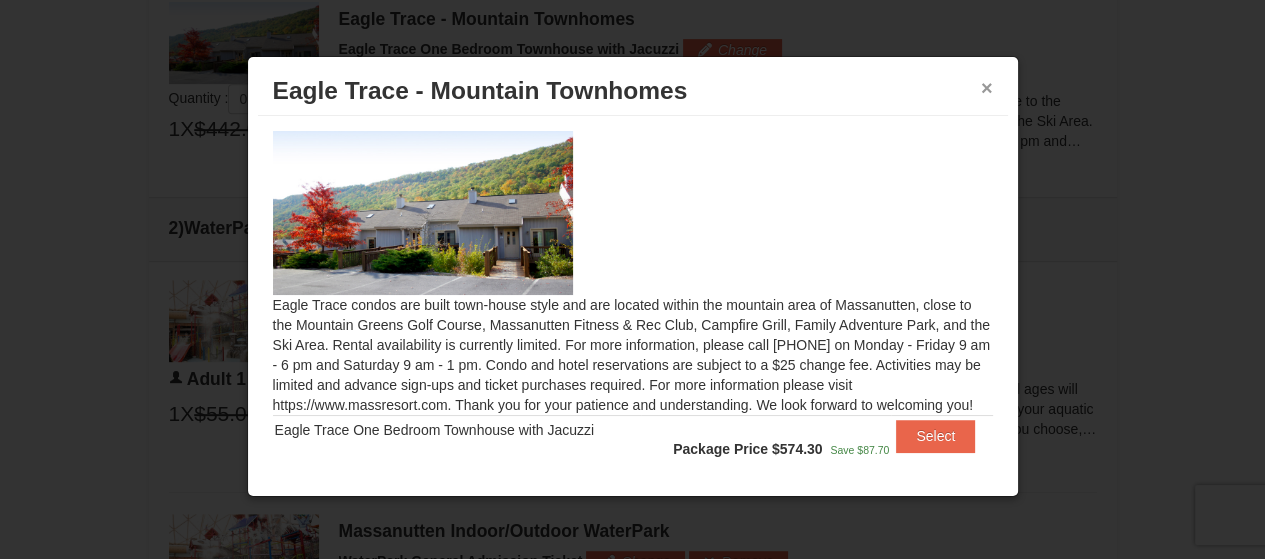 click on "×" at bounding box center (987, 88) 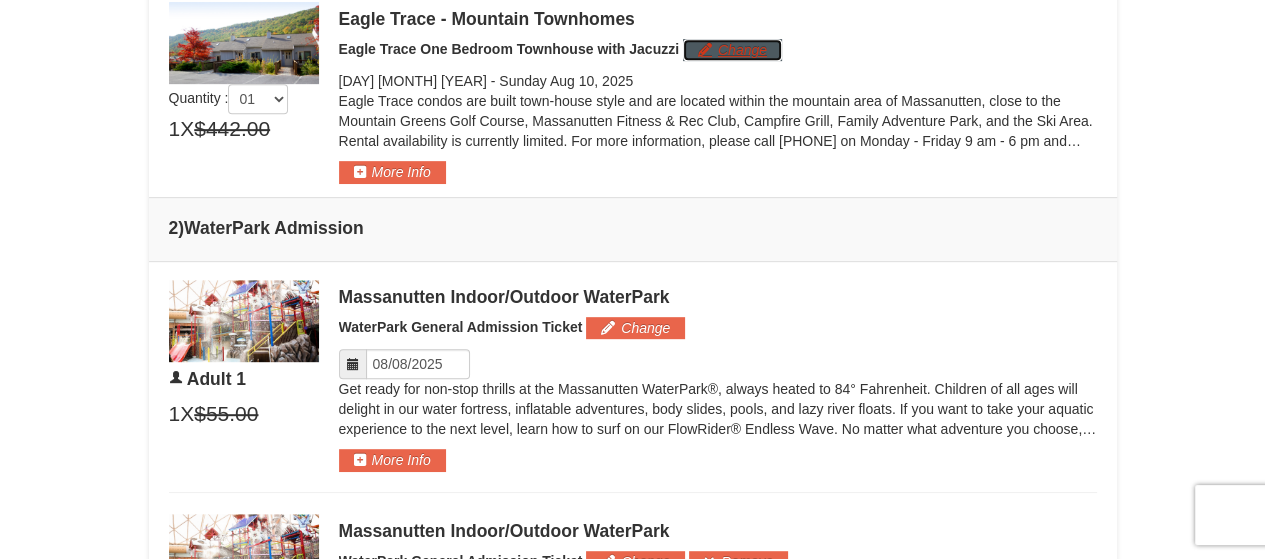 click on "Change" at bounding box center [732, 50] 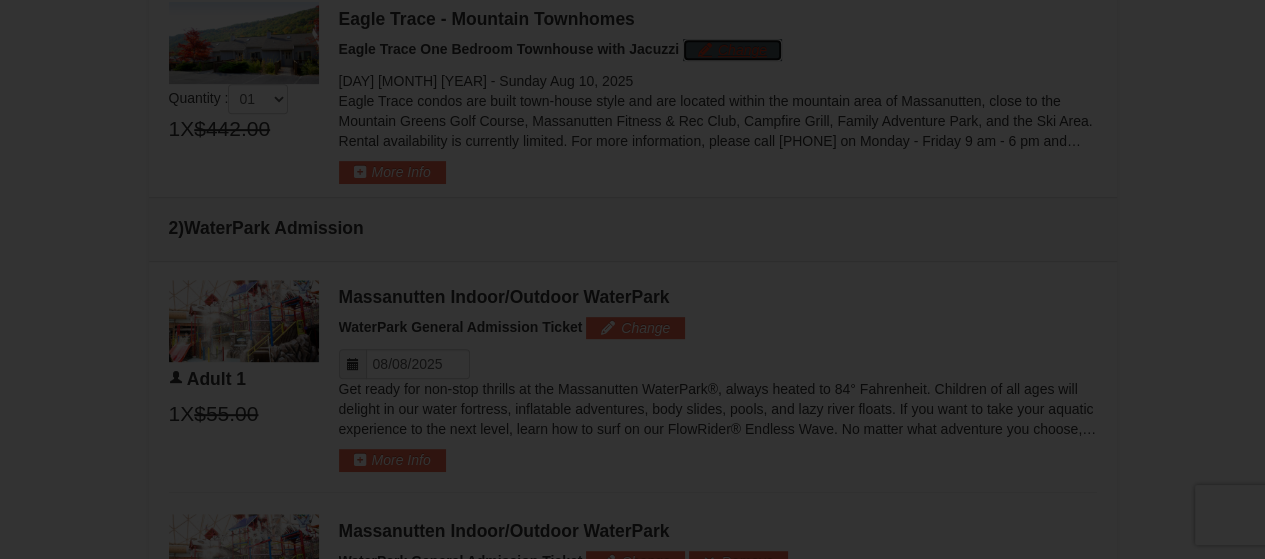scroll, scrollTop: 0, scrollLeft: 0, axis: both 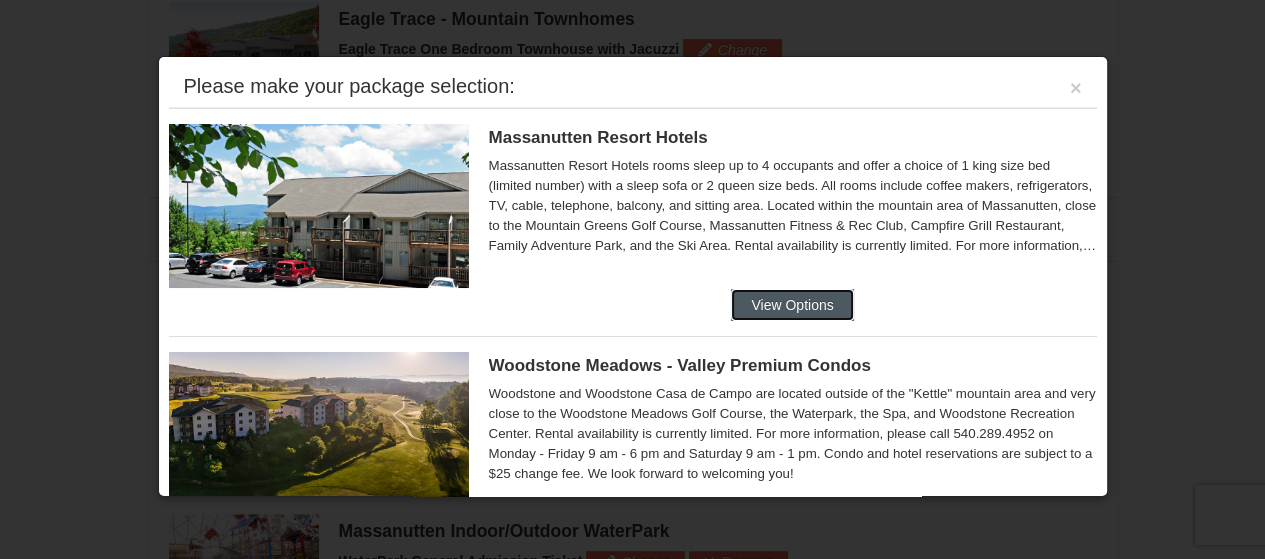 click on "View Options" at bounding box center [792, 305] 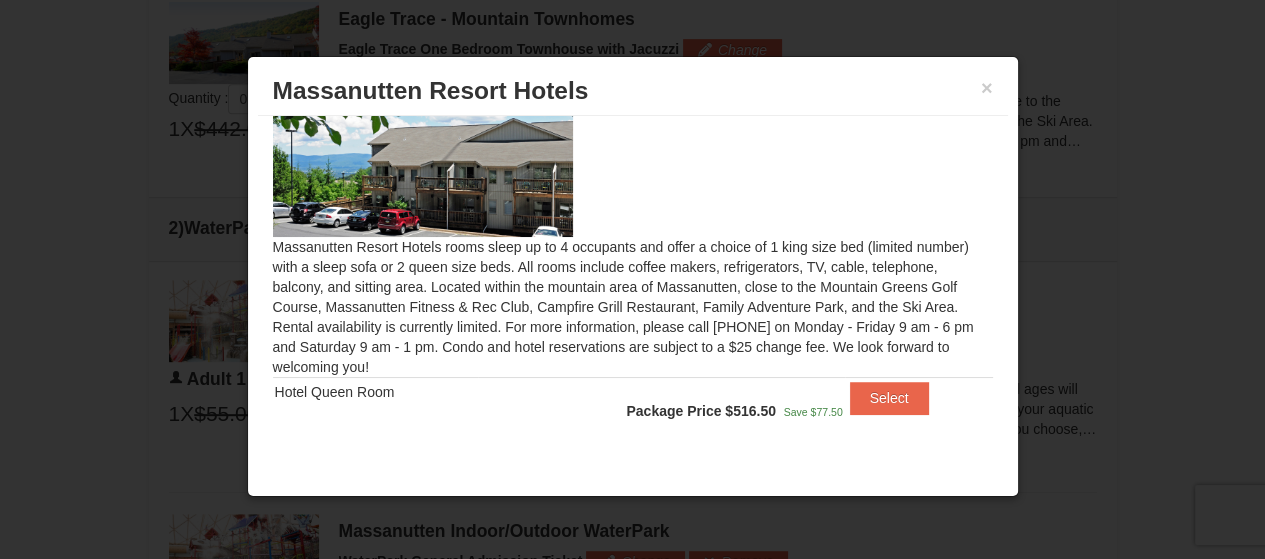 scroll, scrollTop: 54, scrollLeft: 0, axis: vertical 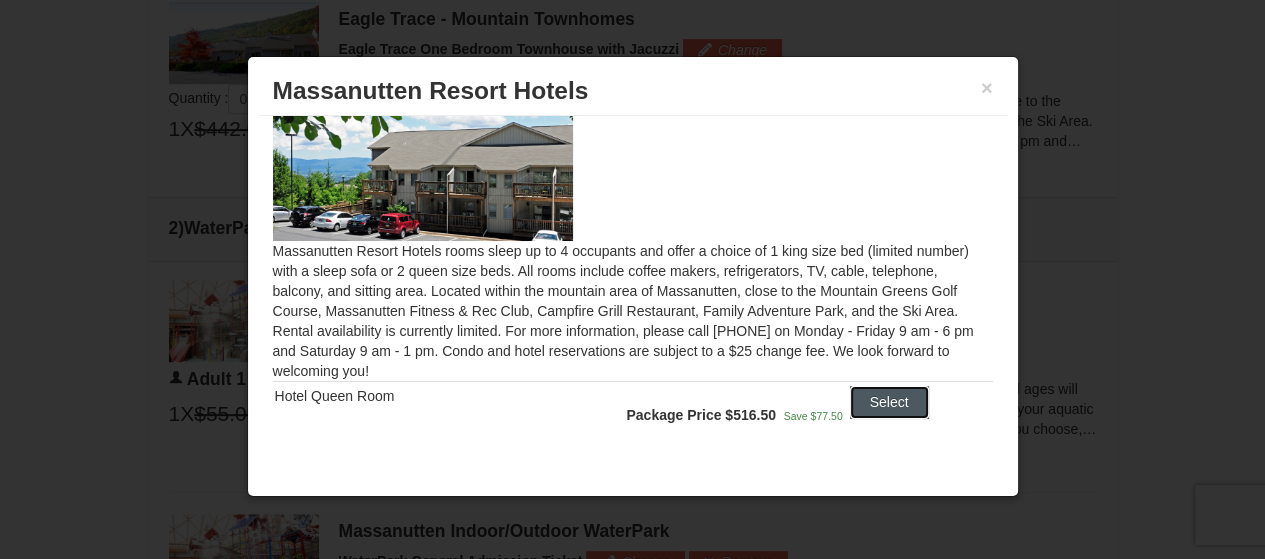 click on "Select" at bounding box center [889, 402] 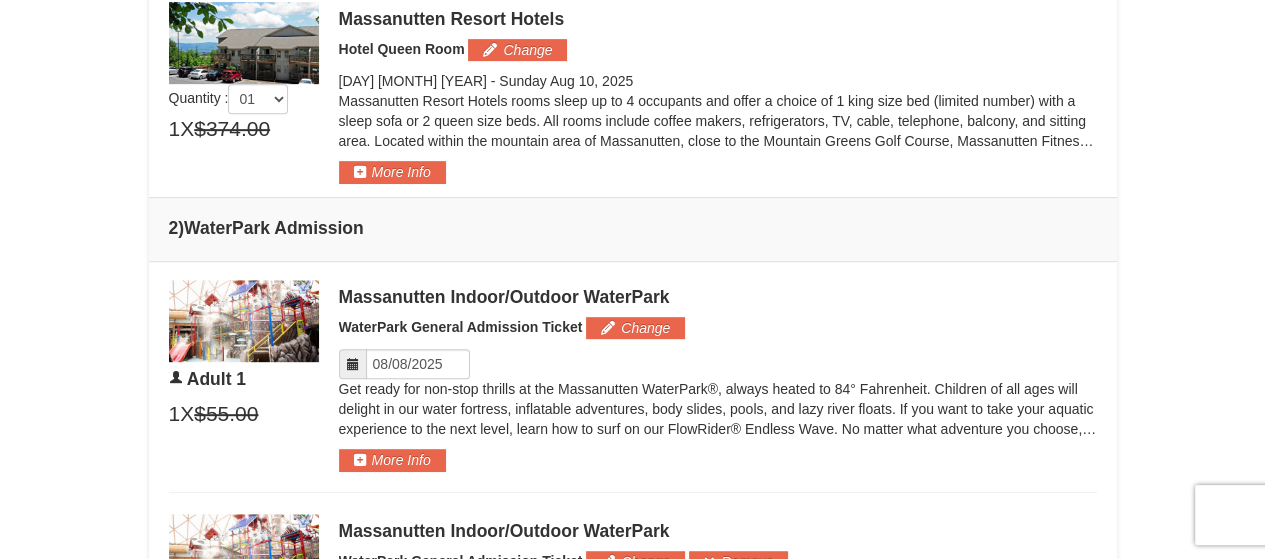 click at bounding box center (244, 43) 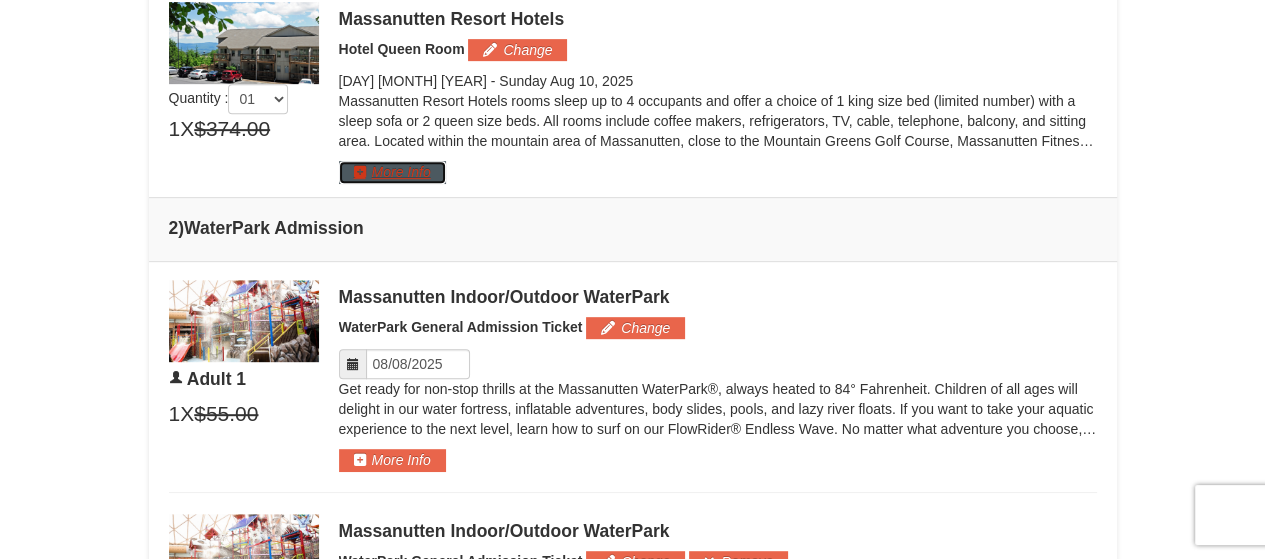 click on "More Info" at bounding box center (392, 172) 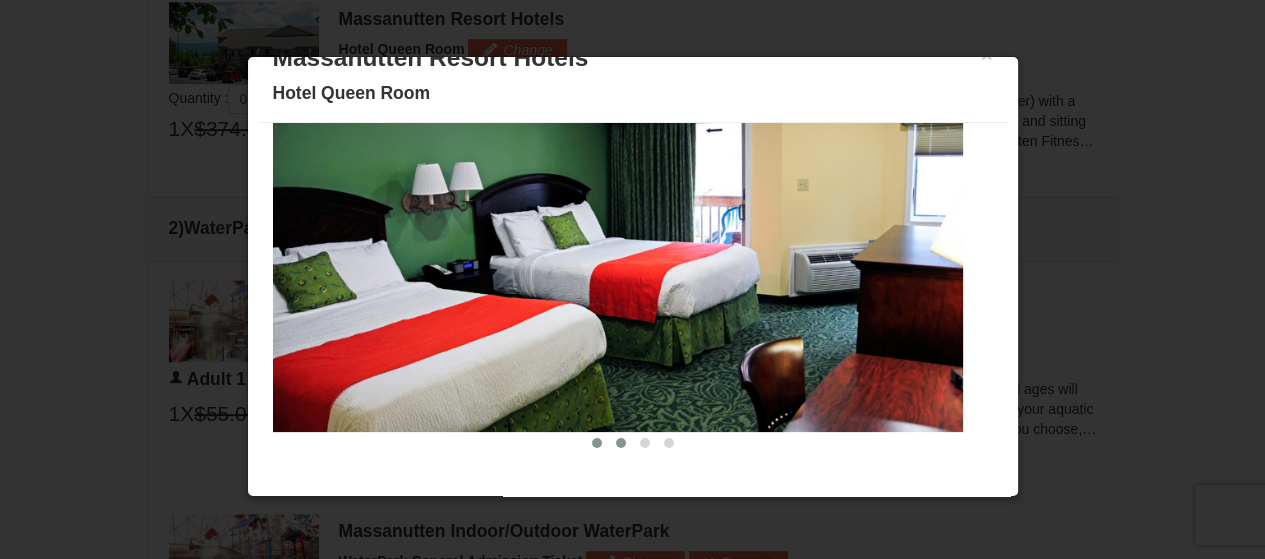 click at bounding box center [621, 443] 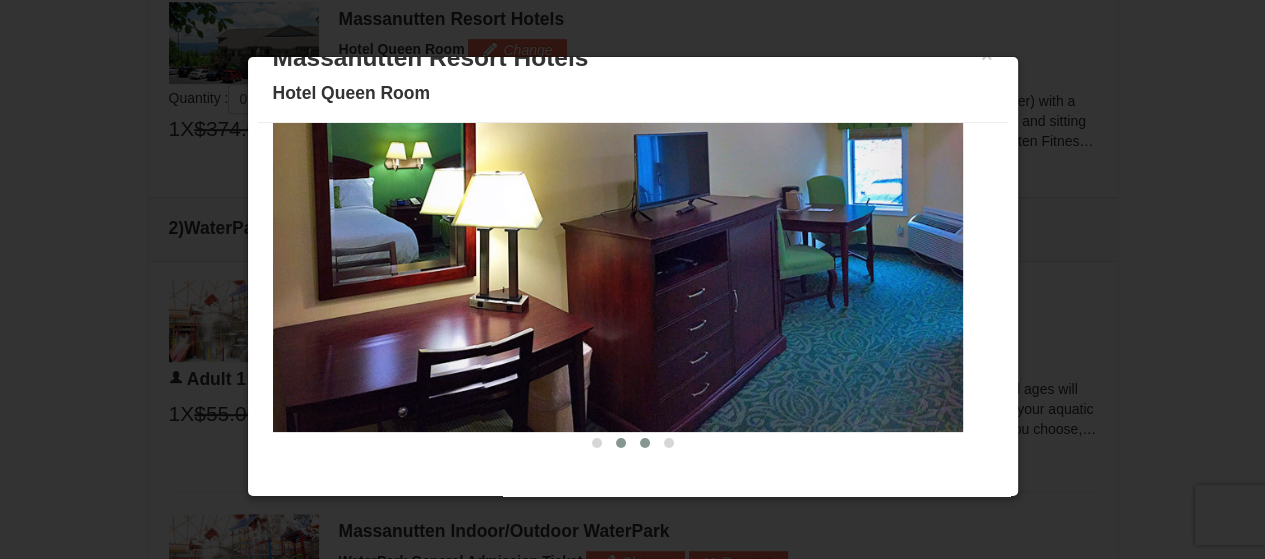 click at bounding box center [645, 443] 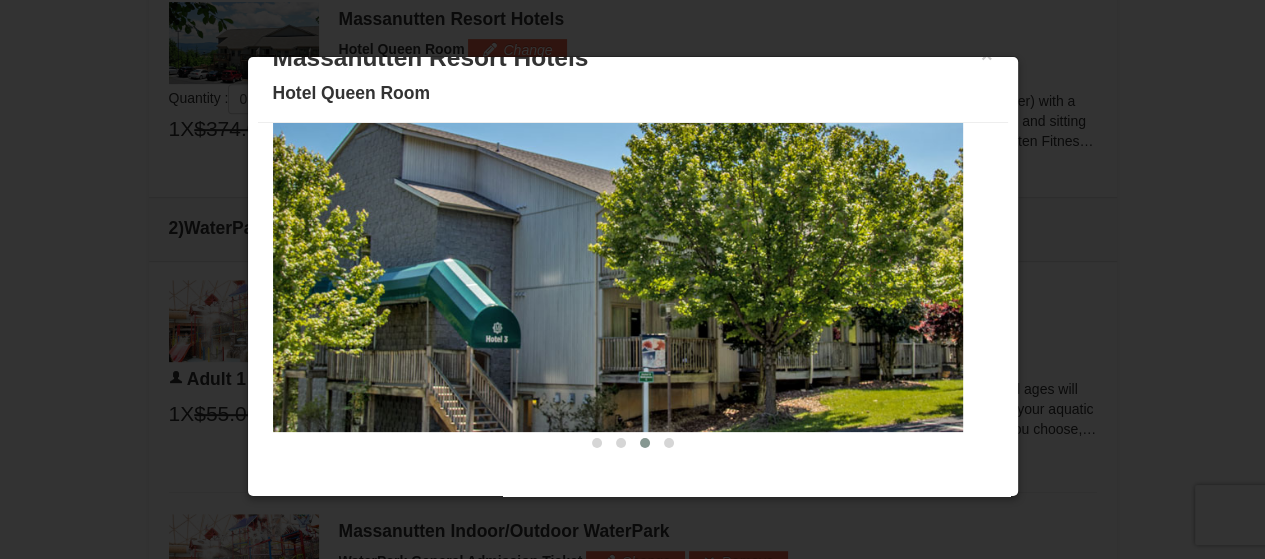click at bounding box center (632, 279) 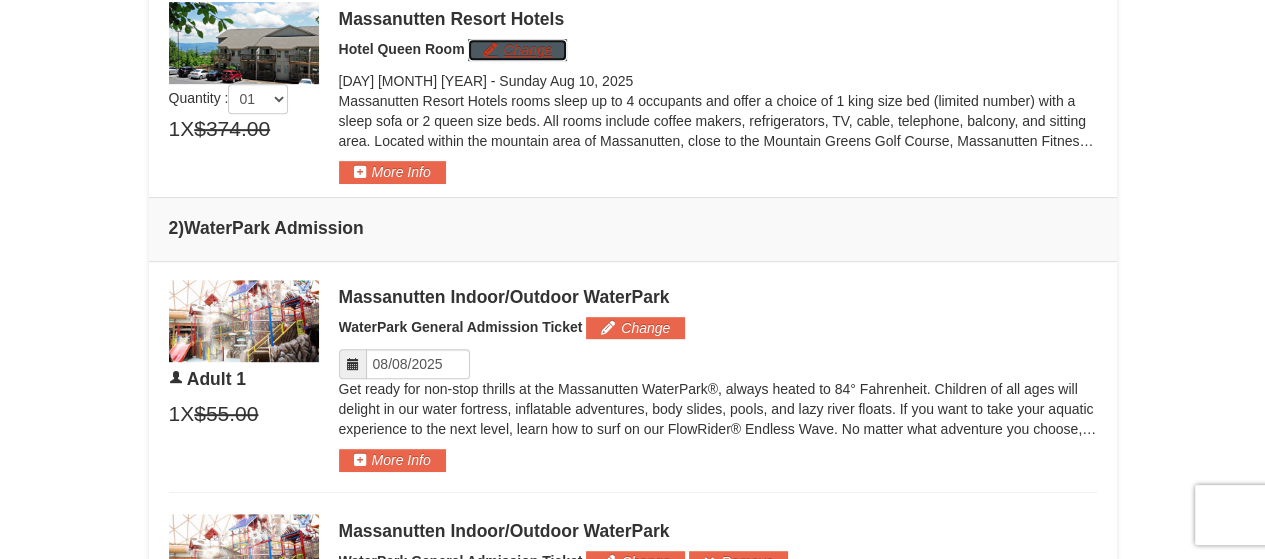 click on "Change" at bounding box center [517, 50] 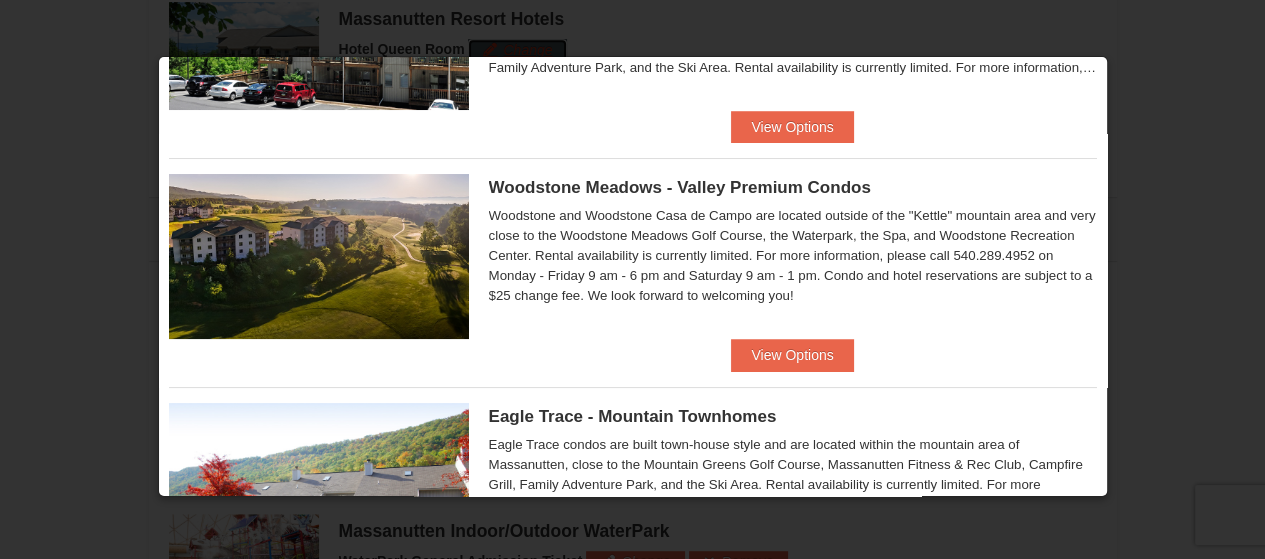 scroll, scrollTop: 180, scrollLeft: 0, axis: vertical 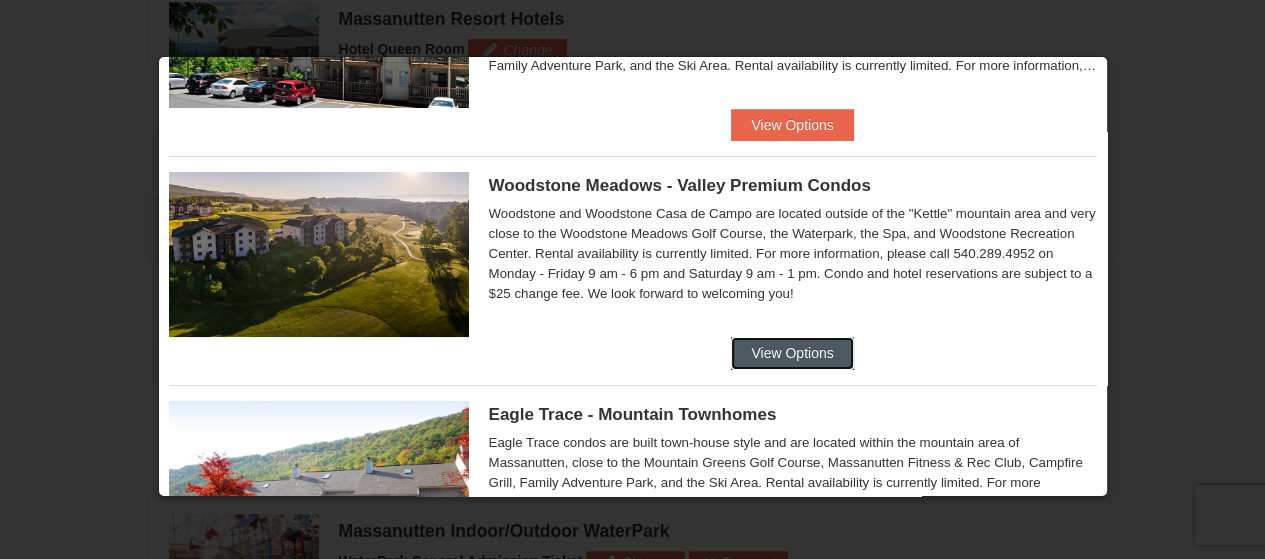 click on "View Options" at bounding box center [792, 353] 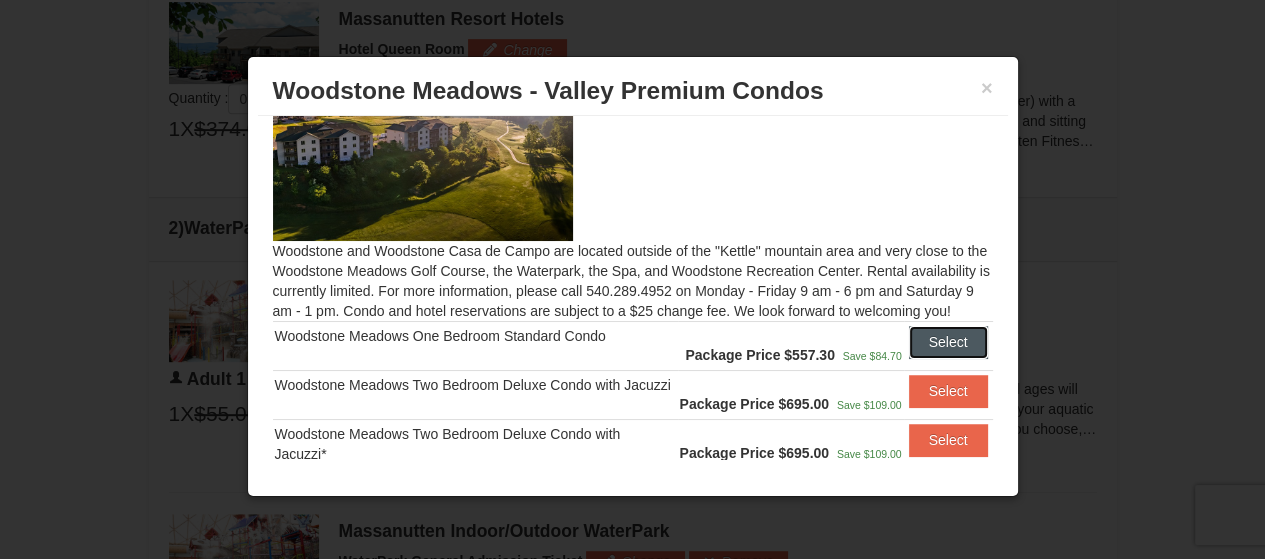 click on "Select" at bounding box center (948, 342) 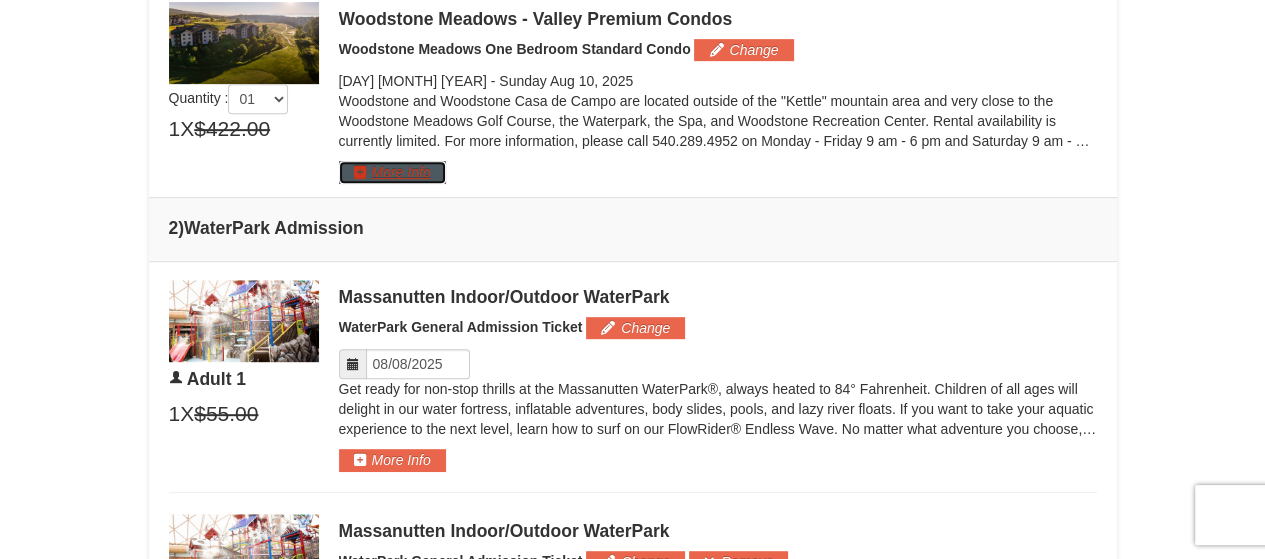 click on "More Info" at bounding box center [392, 172] 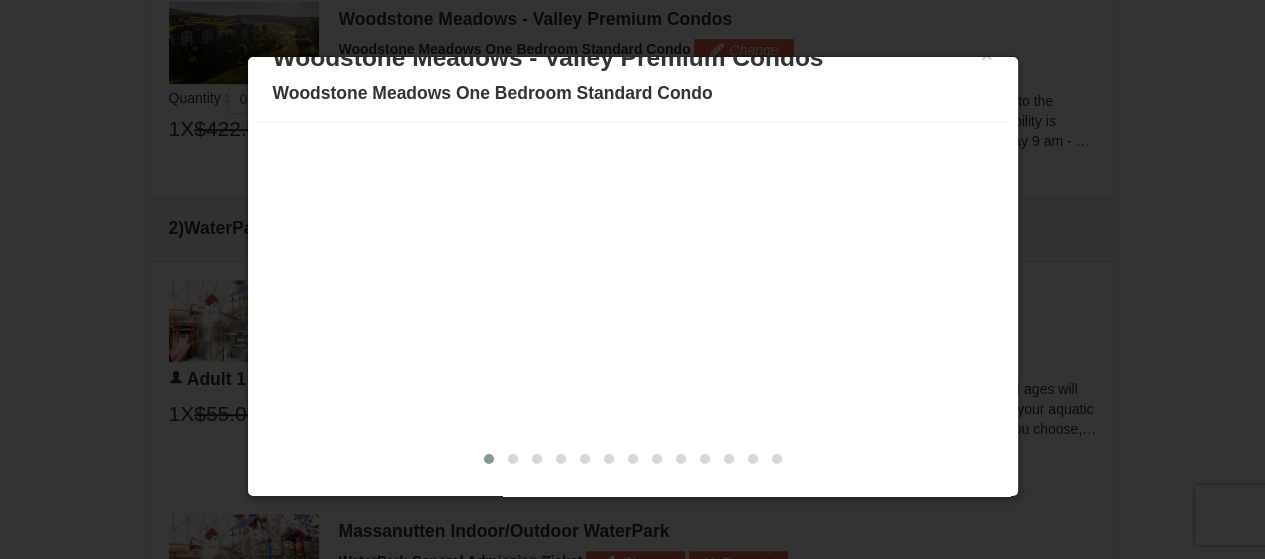 scroll, scrollTop: 0, scrollLeft: 0, axis: both 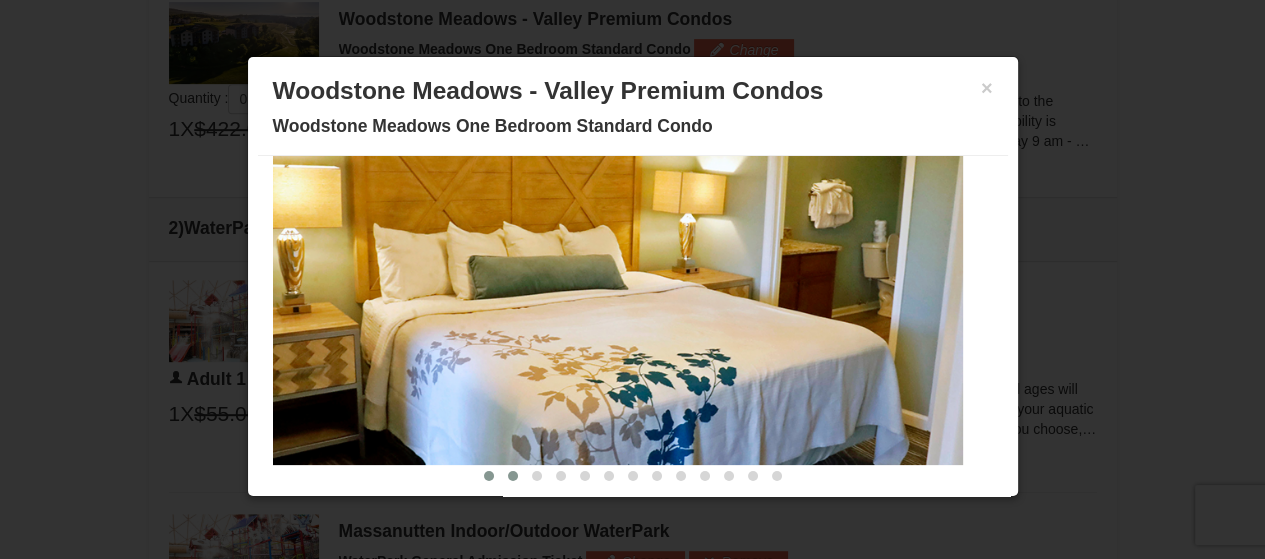 click at bounding box center [513, 476] 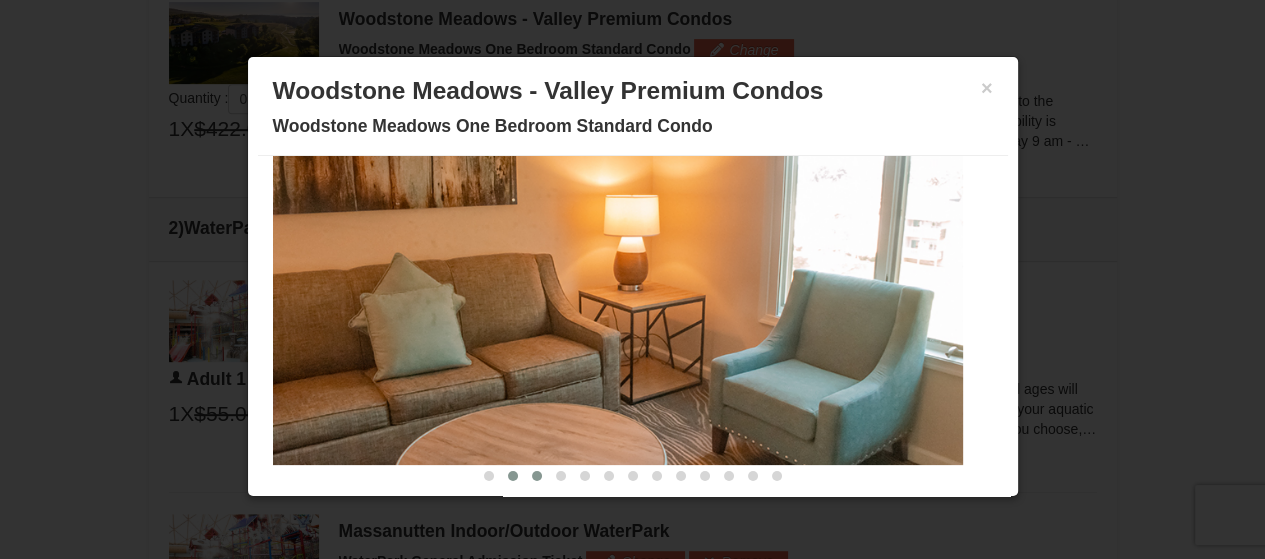 click at bounding box center [537, 476] 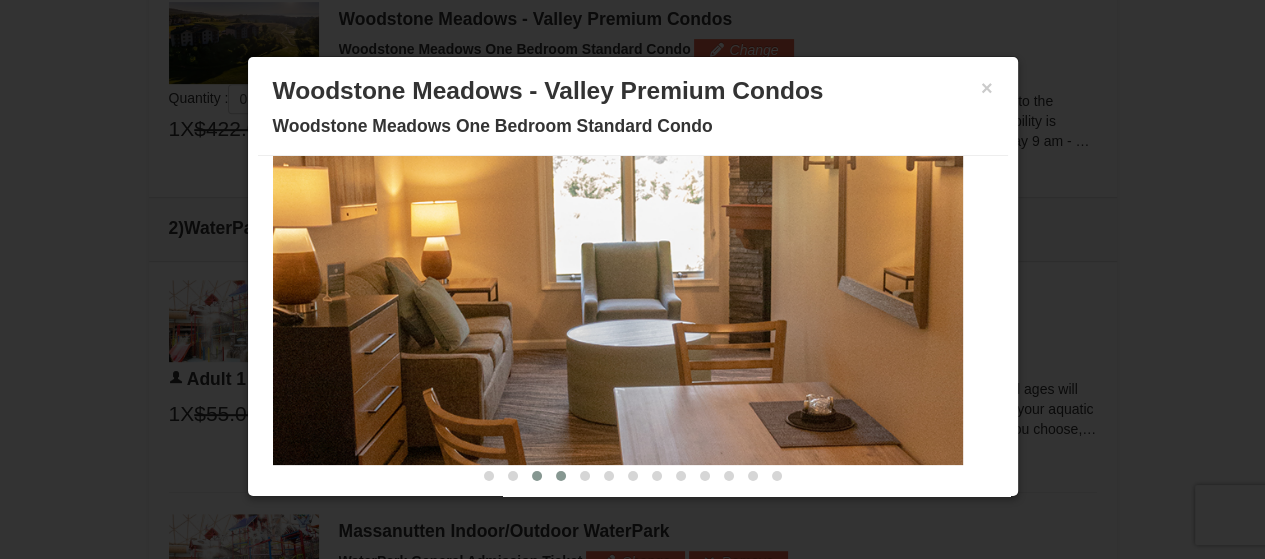 click at bounding box center [561, 476] 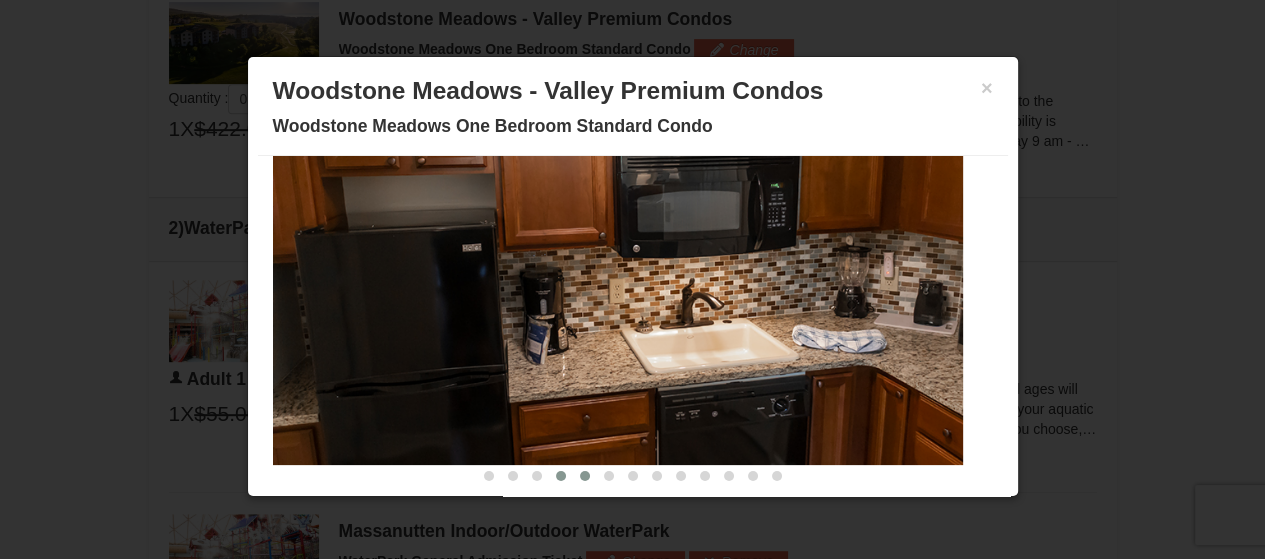 click at bounding box center [585, 476] 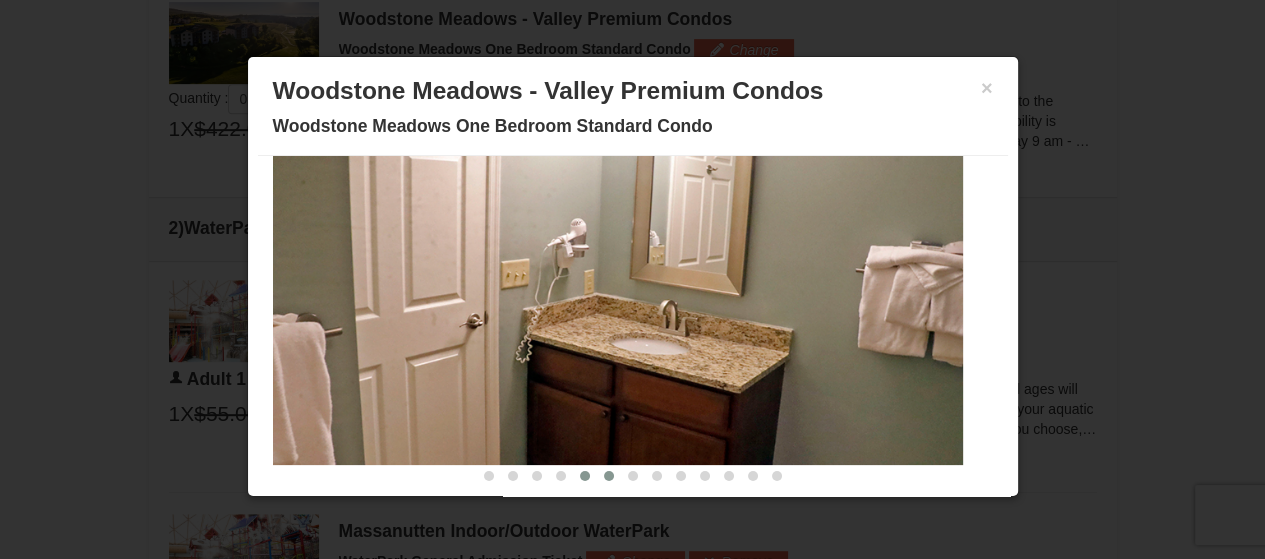 click at bounding box center (609, 476) 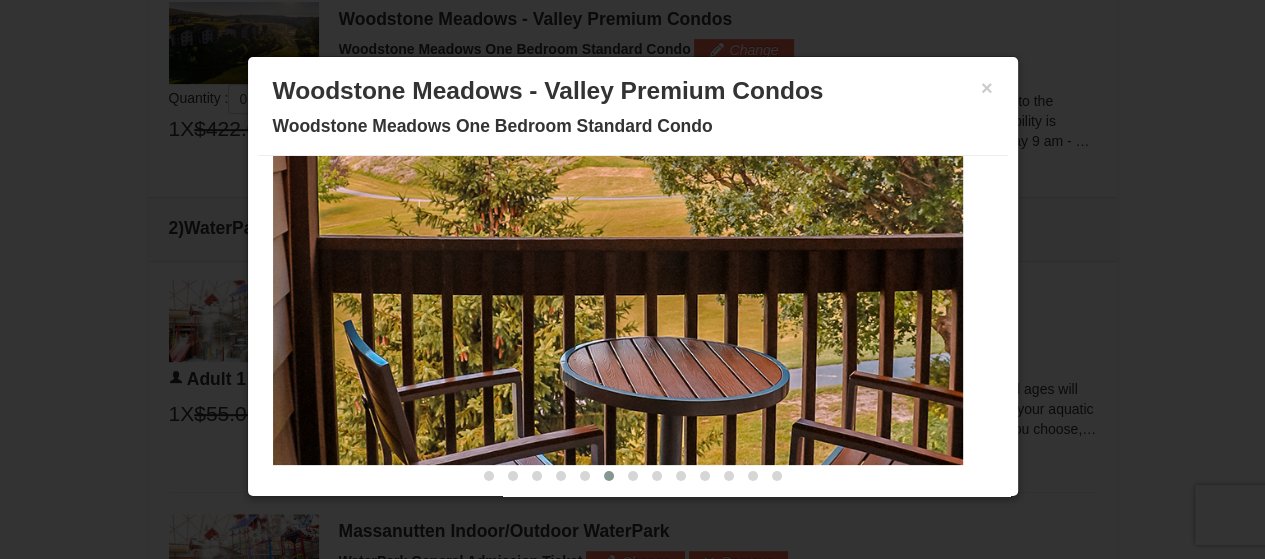 click at bounding box center (609, 476) 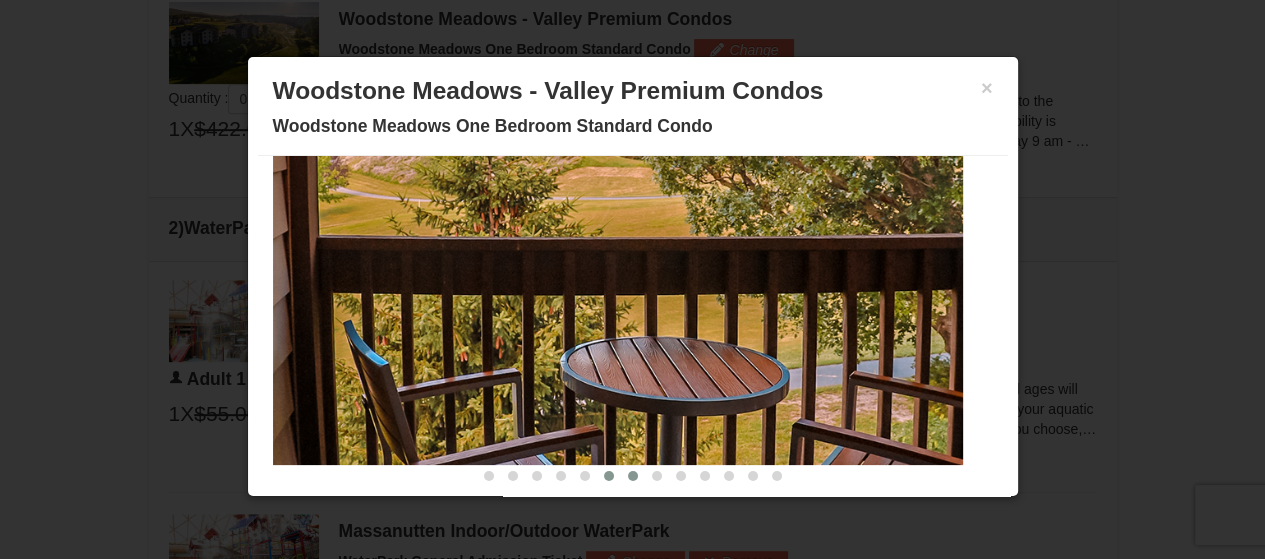 click at bounding box center (633, 476) 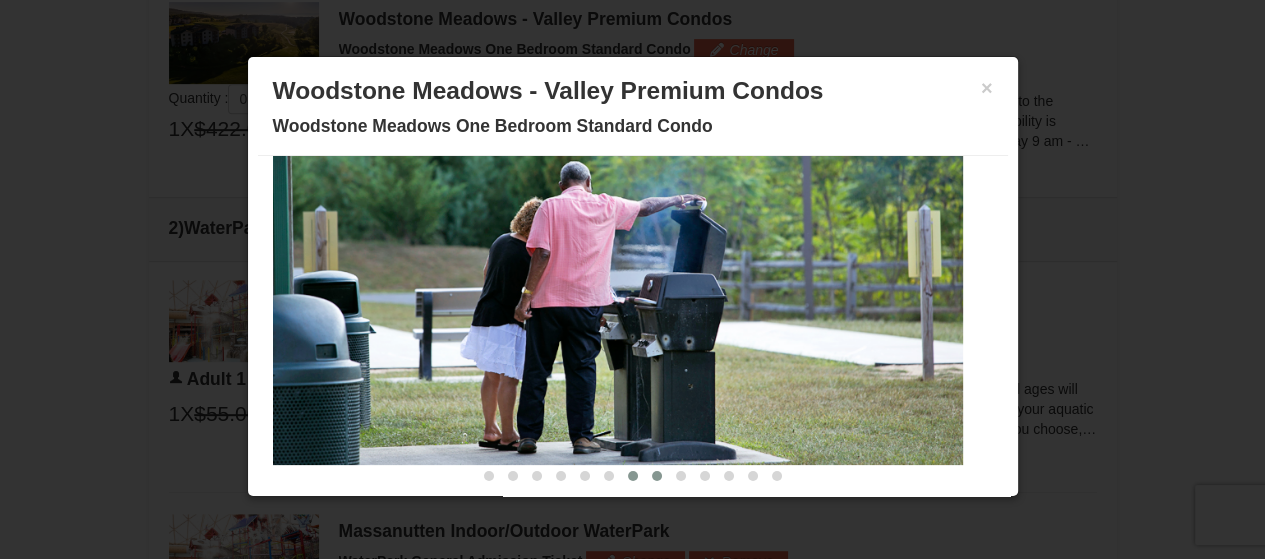 click at bounding box center (657, 476) 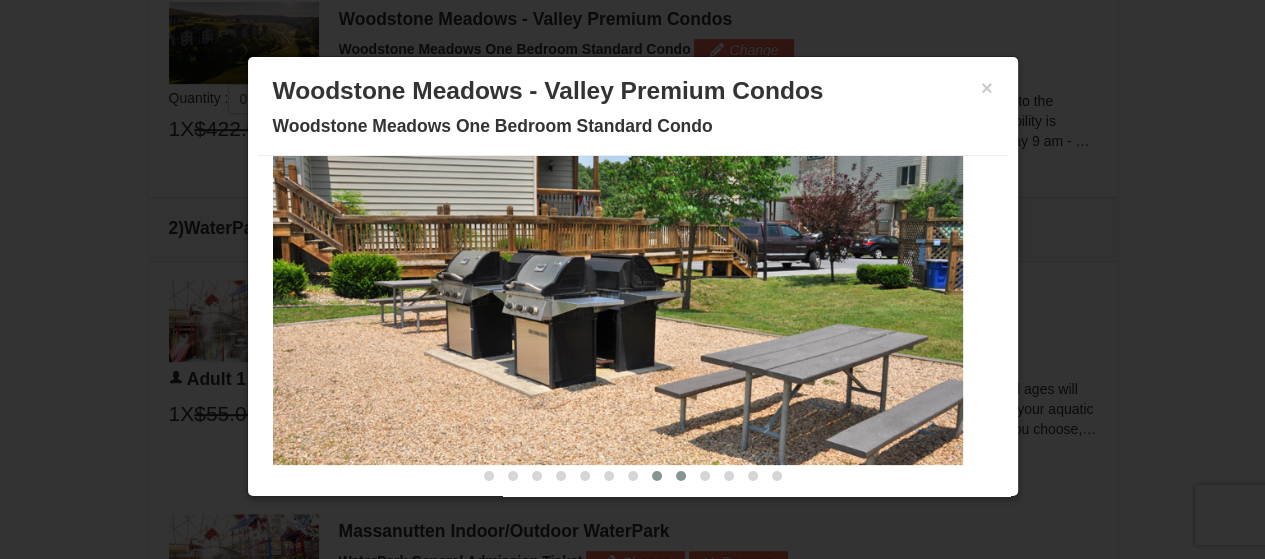 click at bounding box center [681, 476] 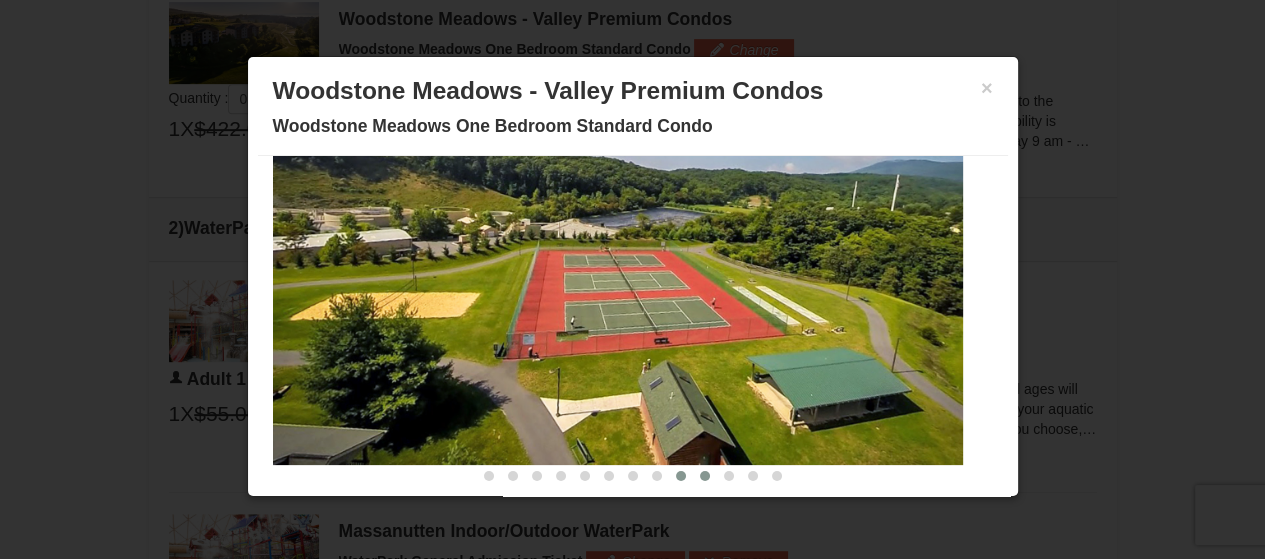 click at bounding box center (705, 476) 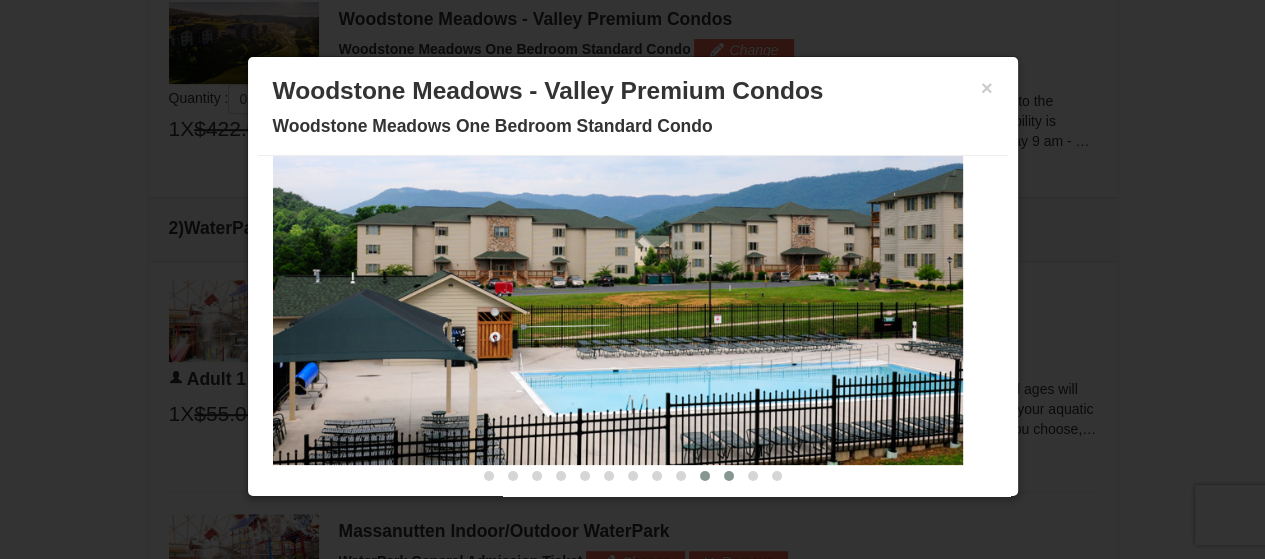 click at bounding box center [729, 476] 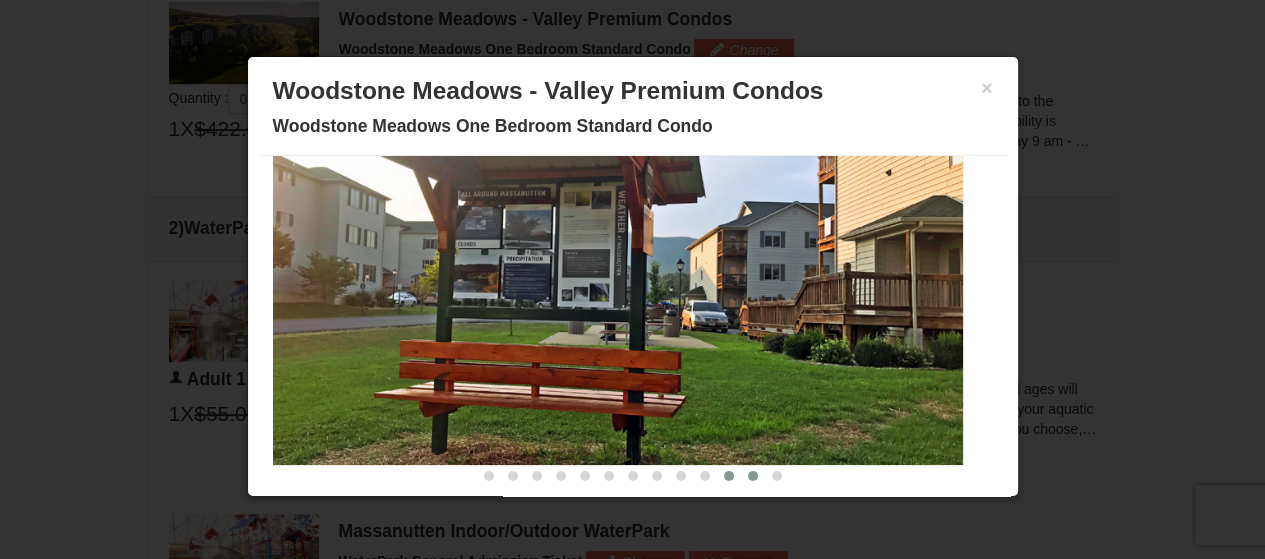 click at bounding box center (753, 476) 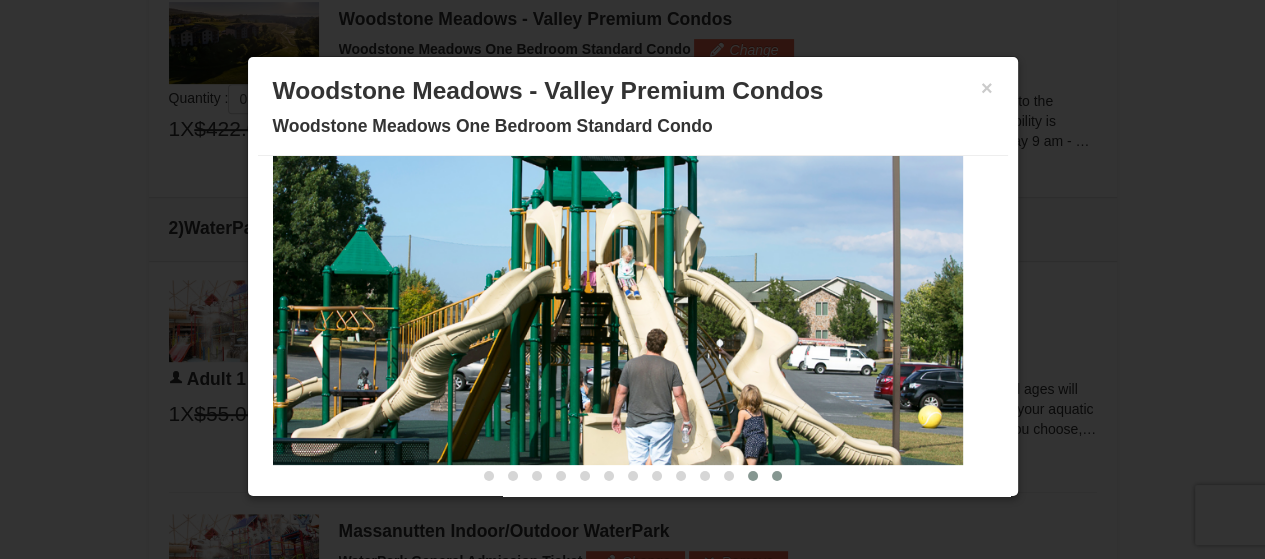 click at bounding box center [777, 476] 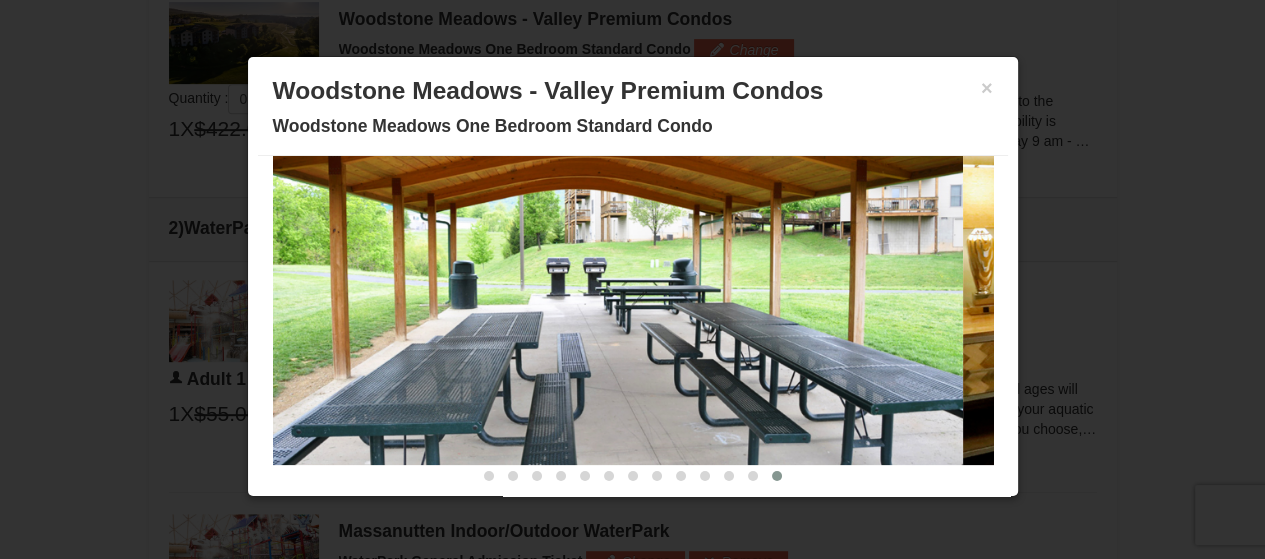 click on "×
Woodstone Meadows - Valley Premium Condos  Woodstone Meadows One Bedroom Standard Condo" at bounding box center [633, 111] 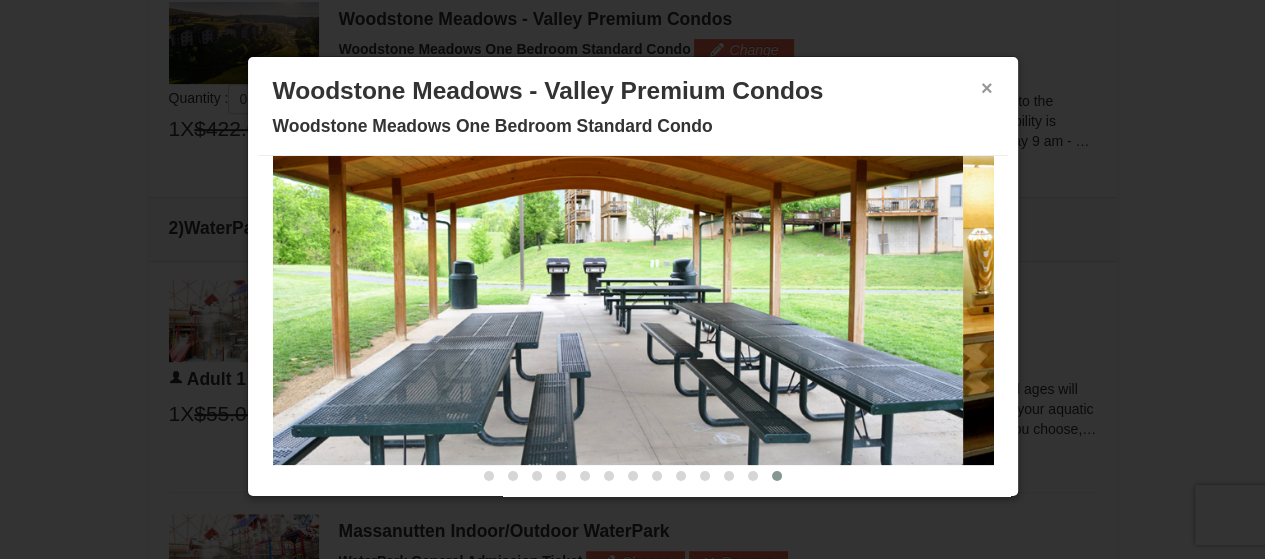 click on "×" at bounding box center (987, 88) 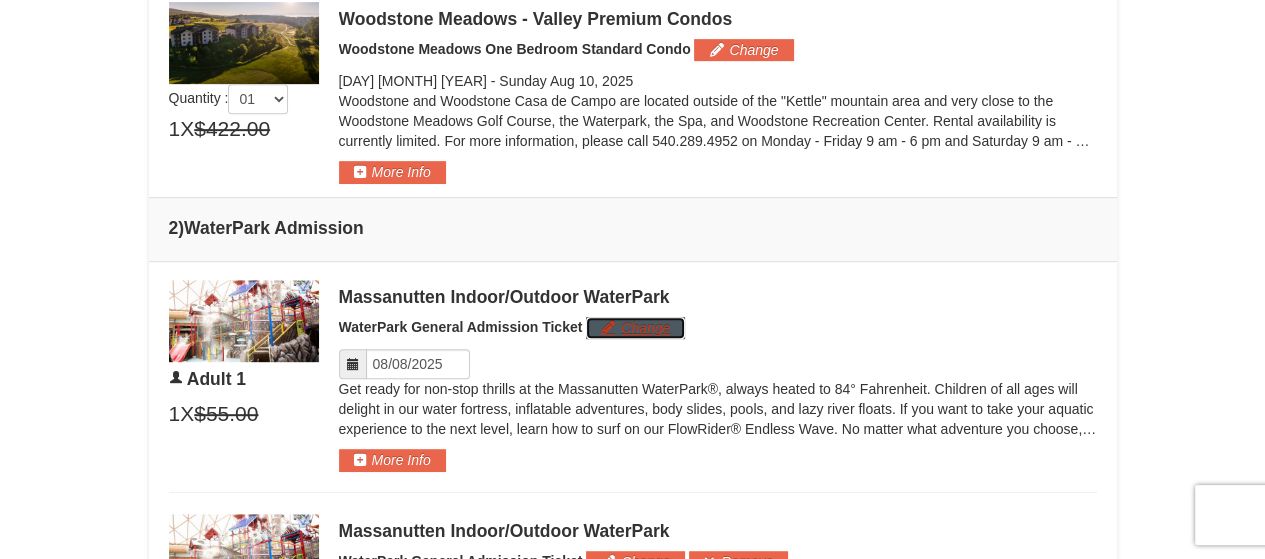 click on "Change" at bounding box center (635, 328) 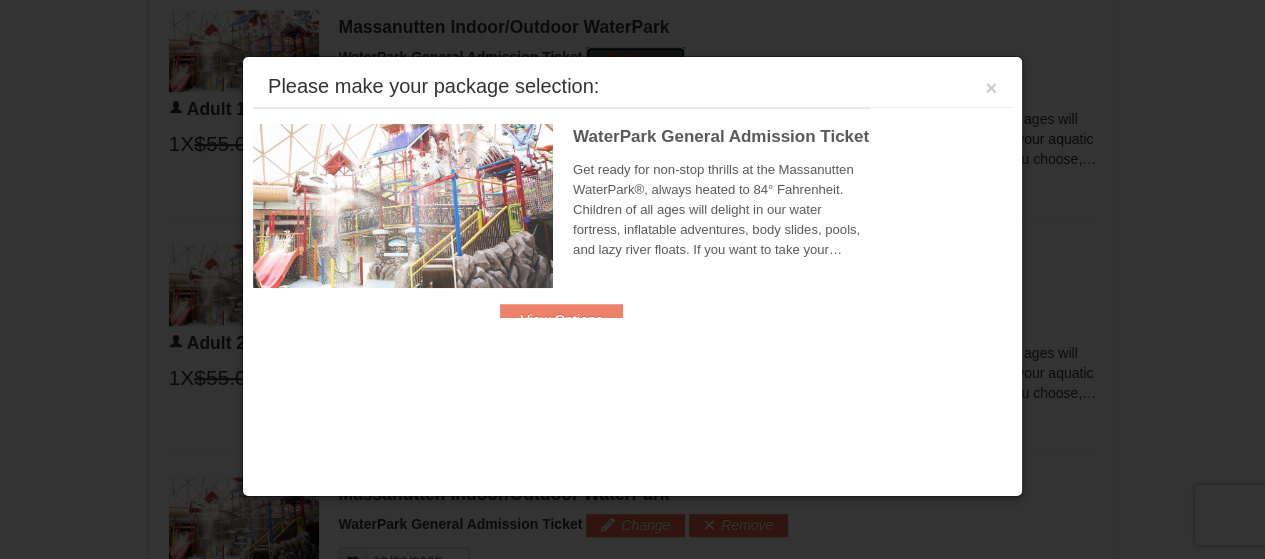 scroll, scrollTop: 1052, scrollLeft: 0, axis: vertical 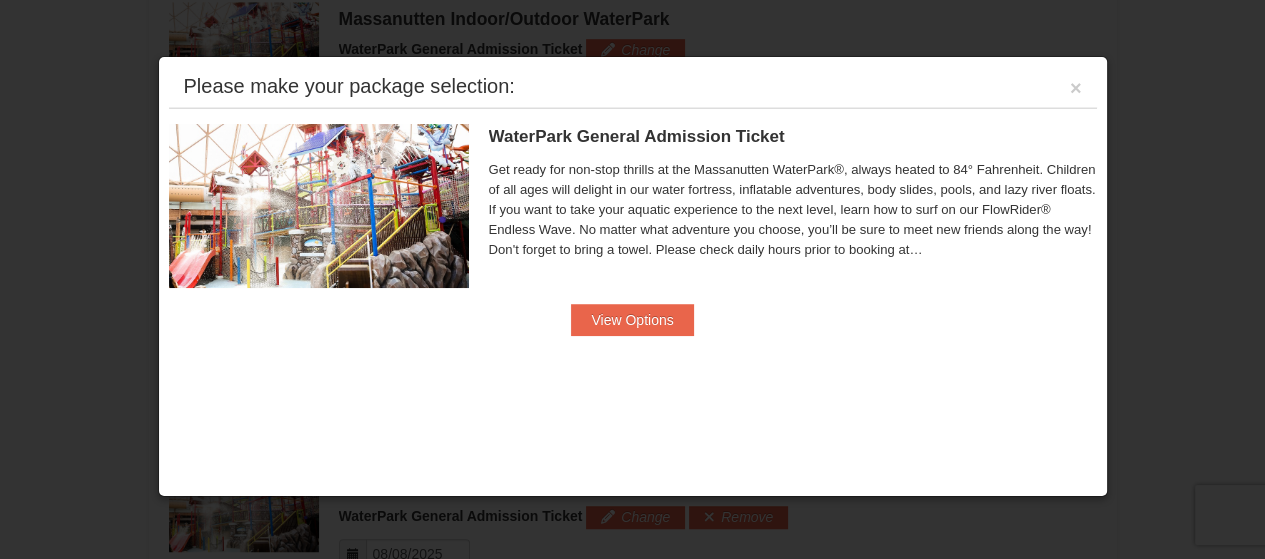 click on "Please make your package selection:
×" at bounding box center [633, 87] 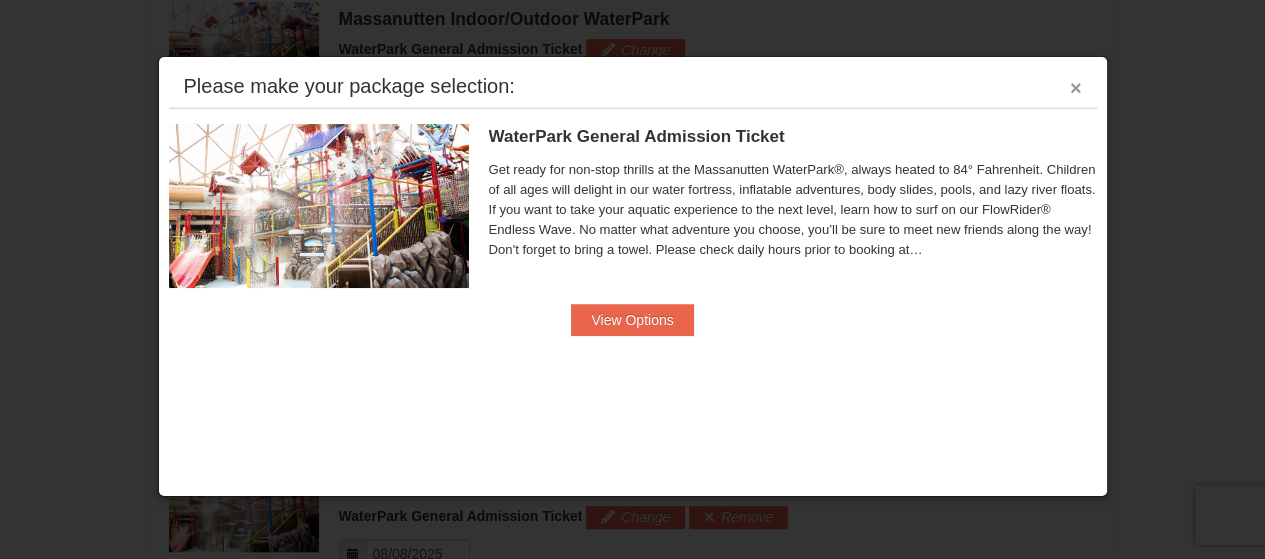 click on "×" at bounding box center [1076, 88] 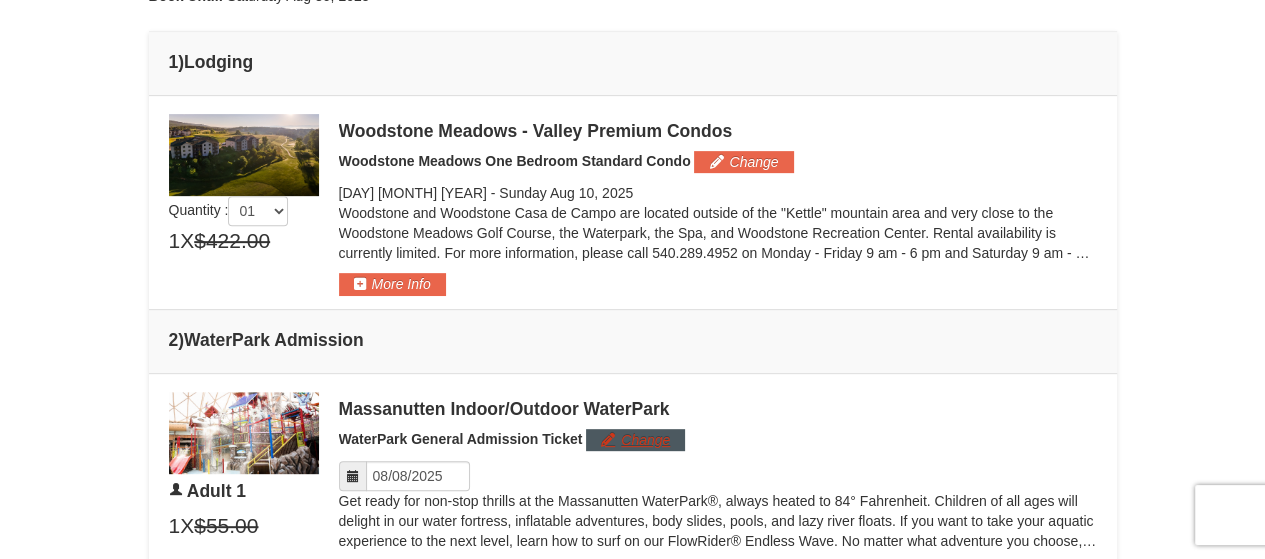 scroll, scrollTop: 661, scrollLeft: 0, axis: vertical 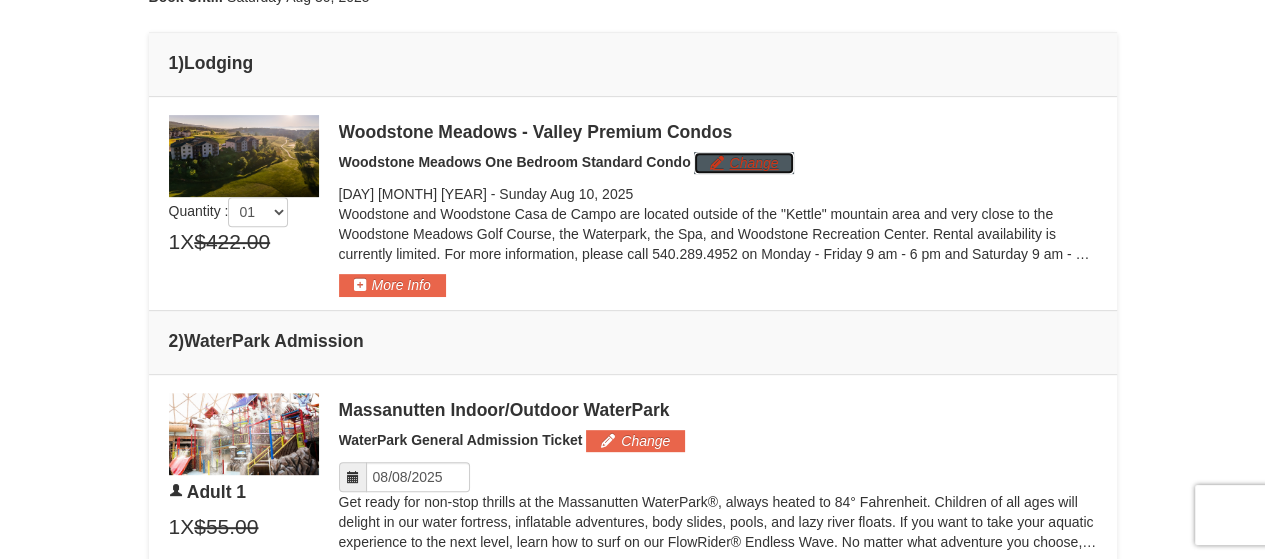 click on "Change" at bounding box center [743, 163] 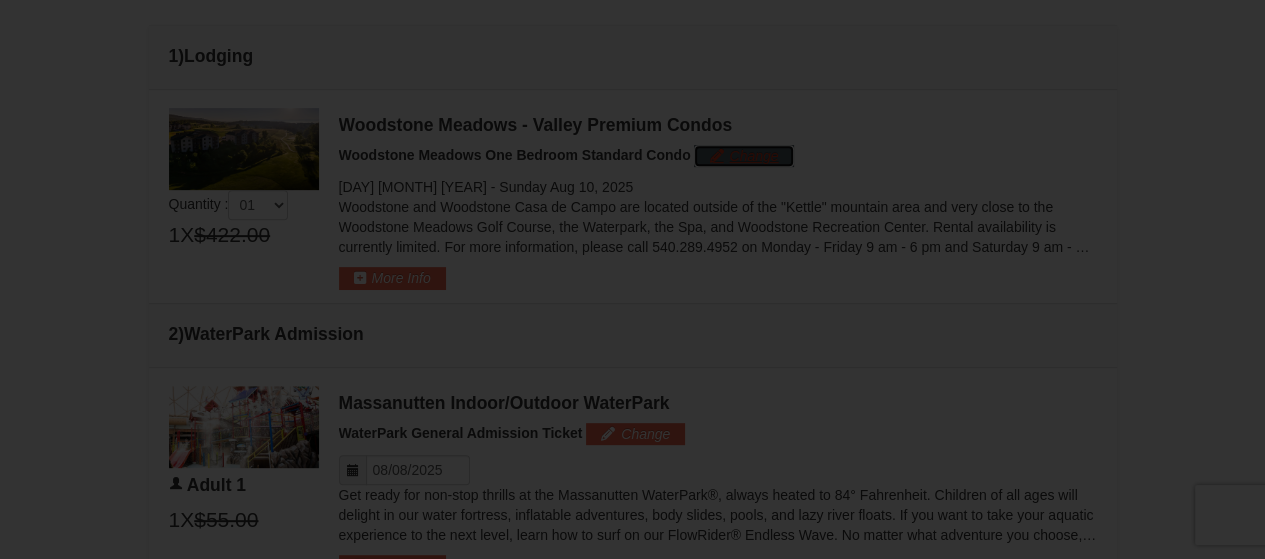 scroll, scrollTop: 686, scrollLeft: 0, axis: vertical 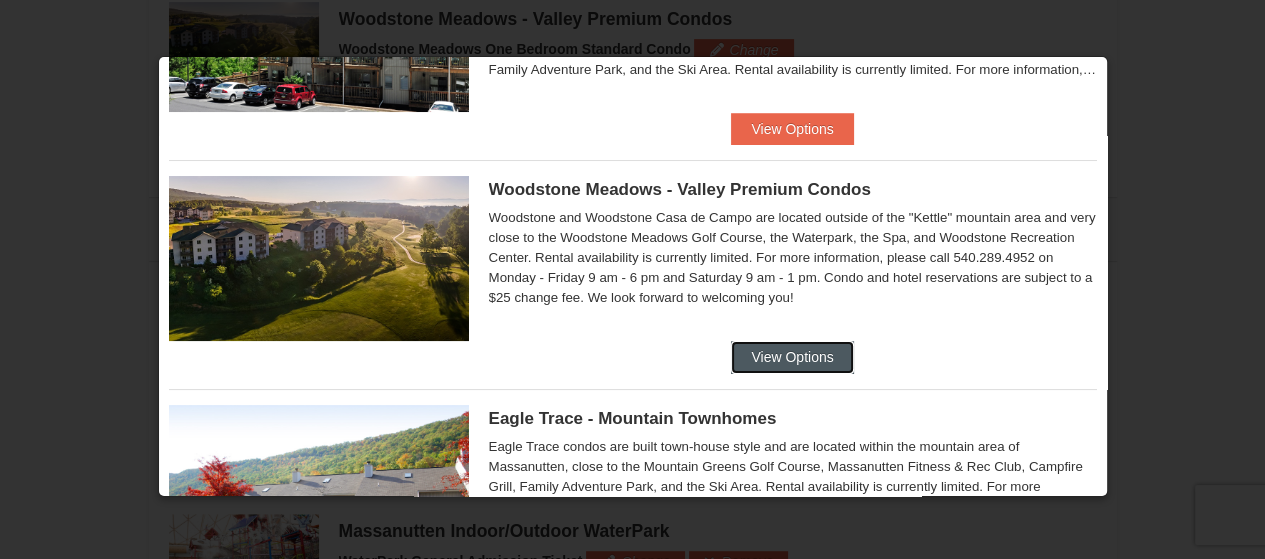 click on "View Options" at bounding box center (792, 357) 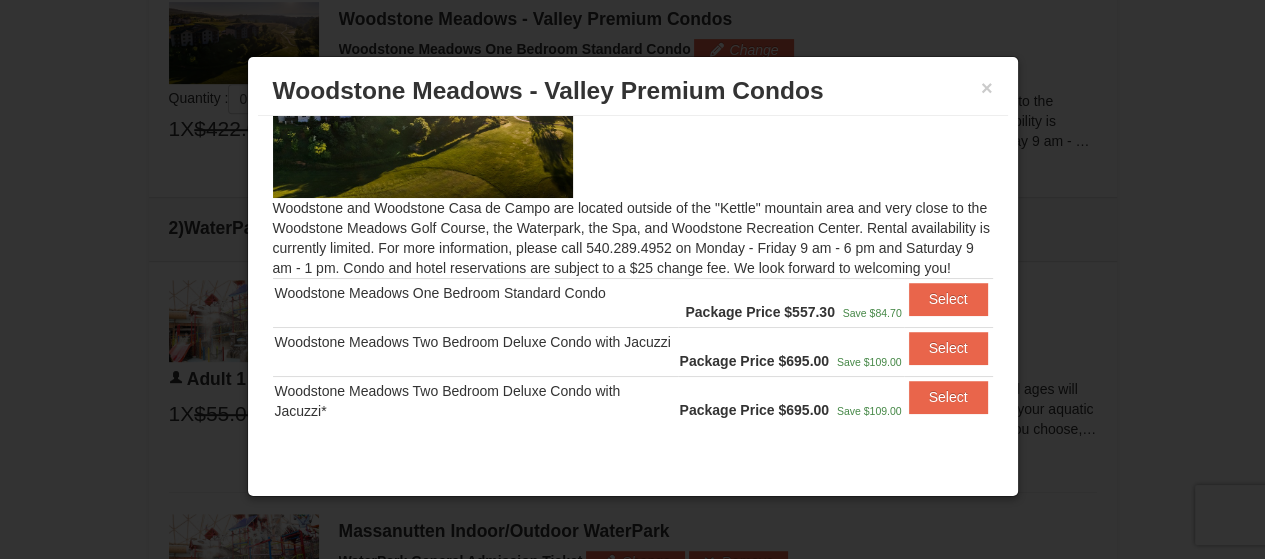 scroll, scrollTop: 102, scrollLeft: 0, axis: vertical 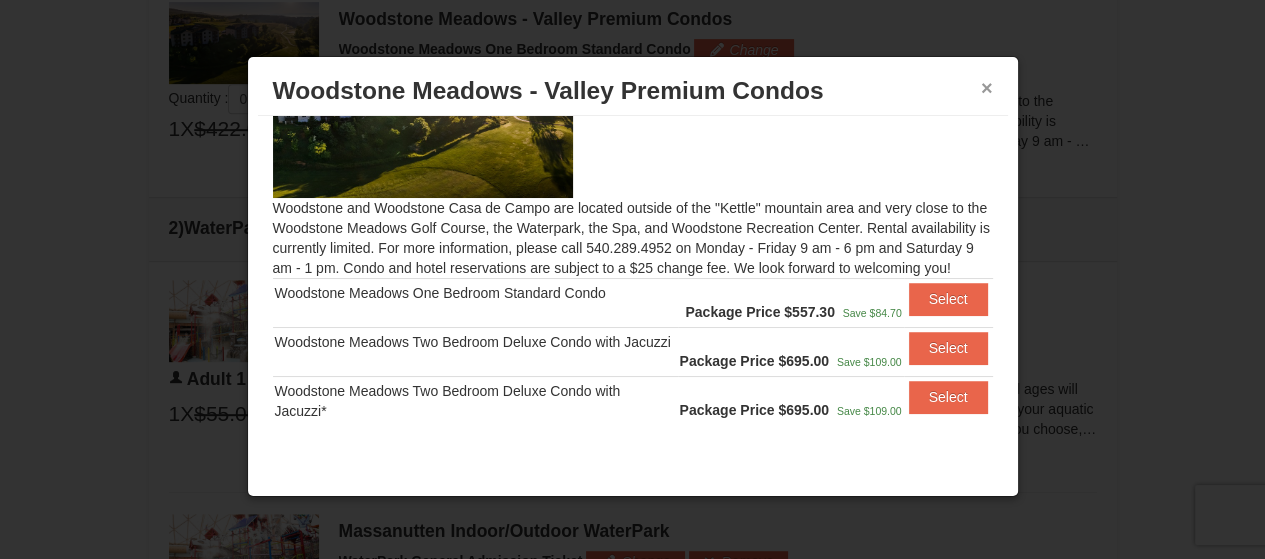 click on "×" at bounding box center (987, 88) 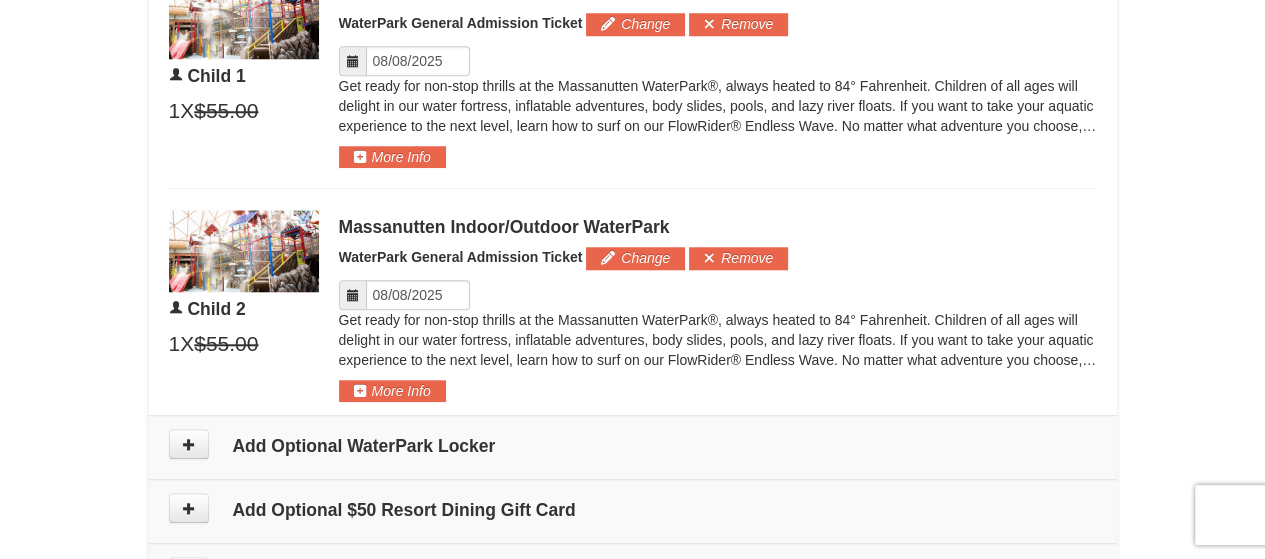 scroll, scrollTop: 1546, scrollLeft: 0, axis: vertical 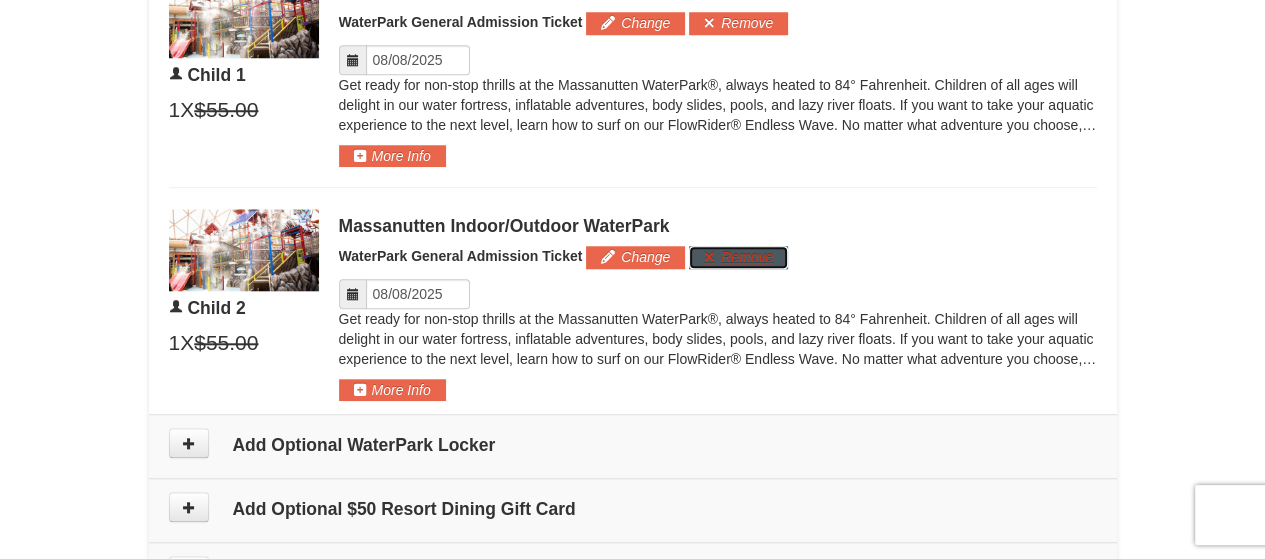 click on "Remove" at bounding box center [738, 257] 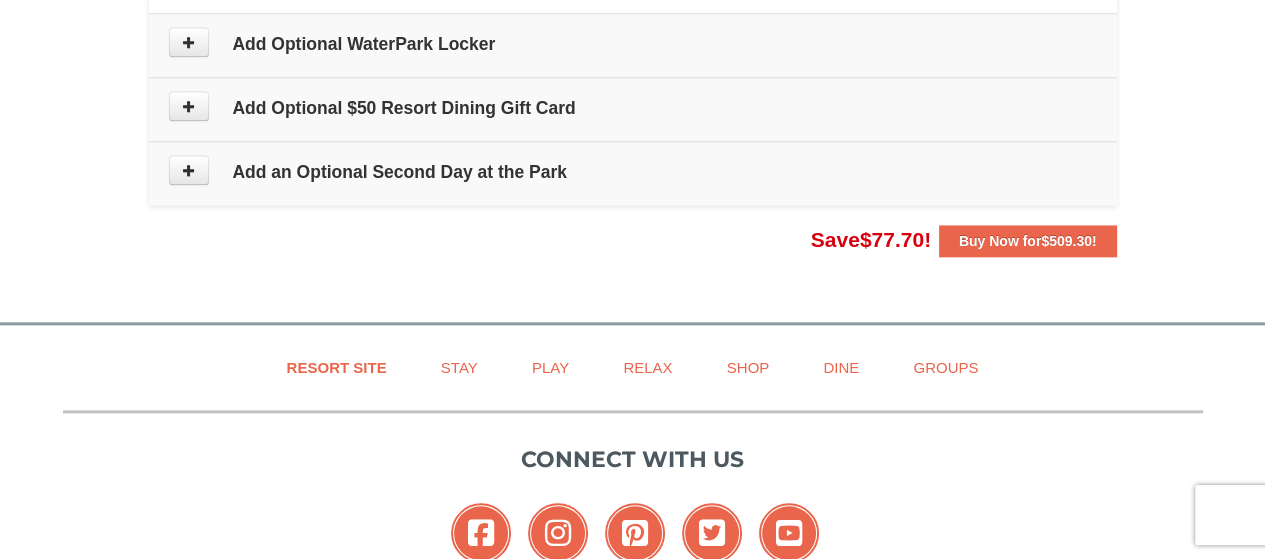 scroll, scrollTop: 1810, scrollLeft: 0, axis: vertical 